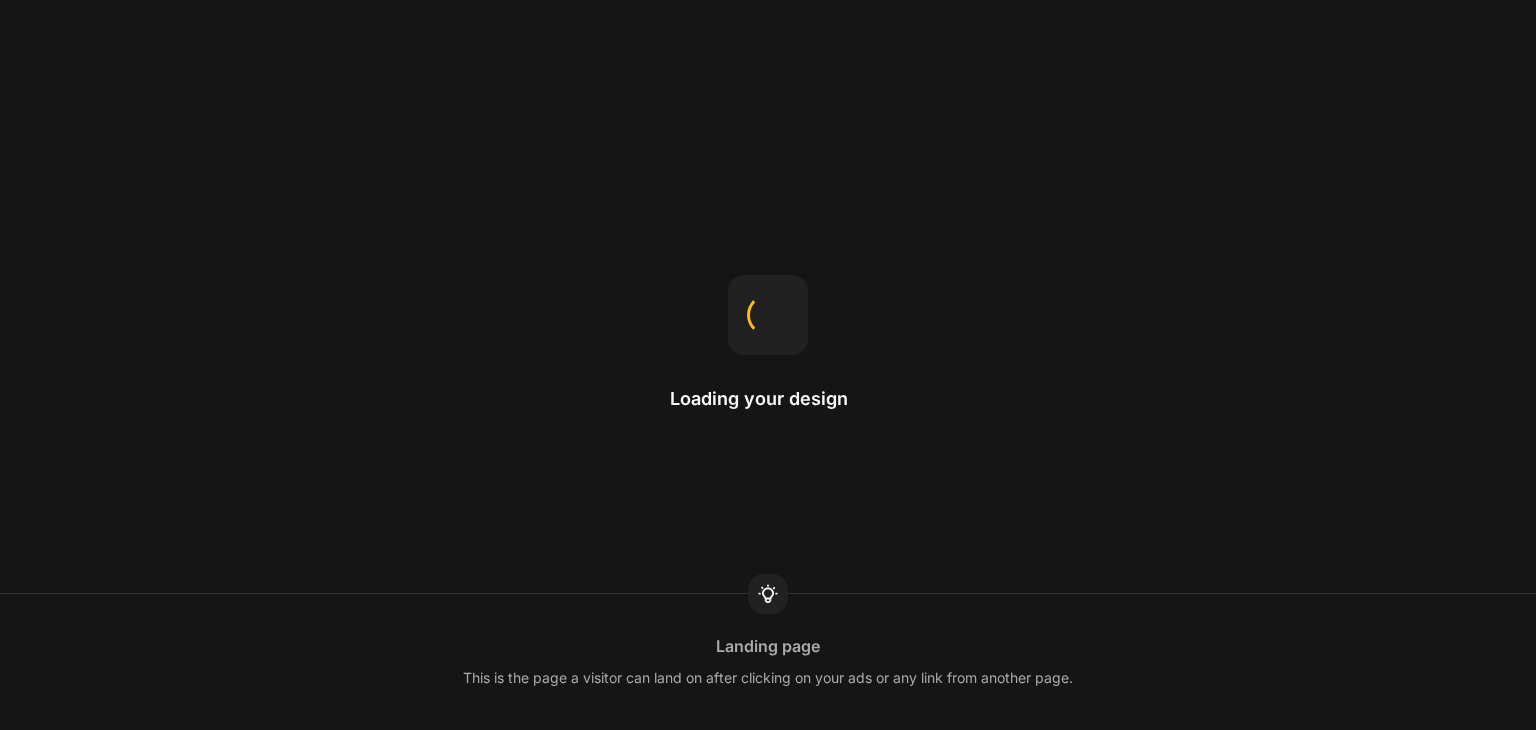 scroll, scrollTop: 0, scrollLeft: 0, axis: both 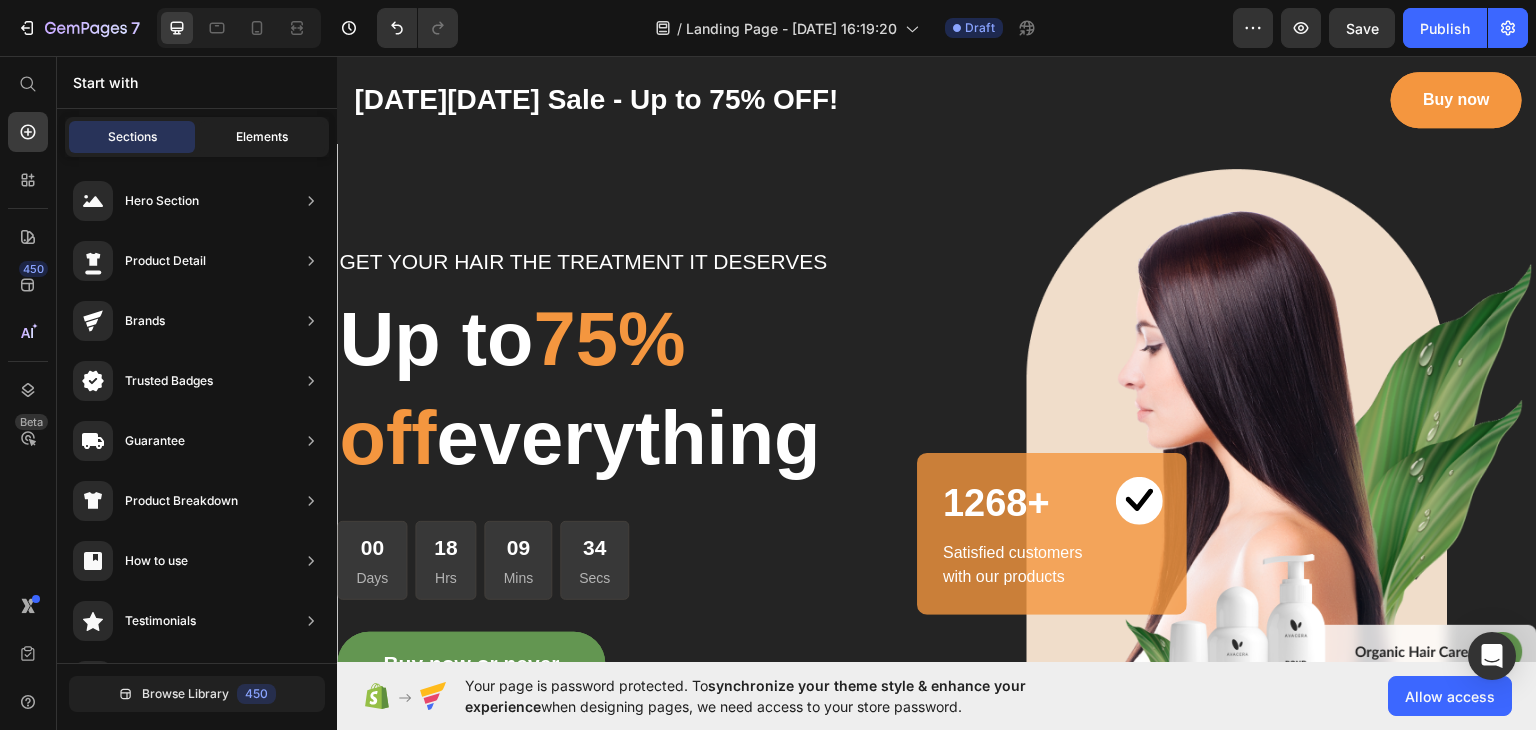 click on "Elements" at bounding box center [262, 137] 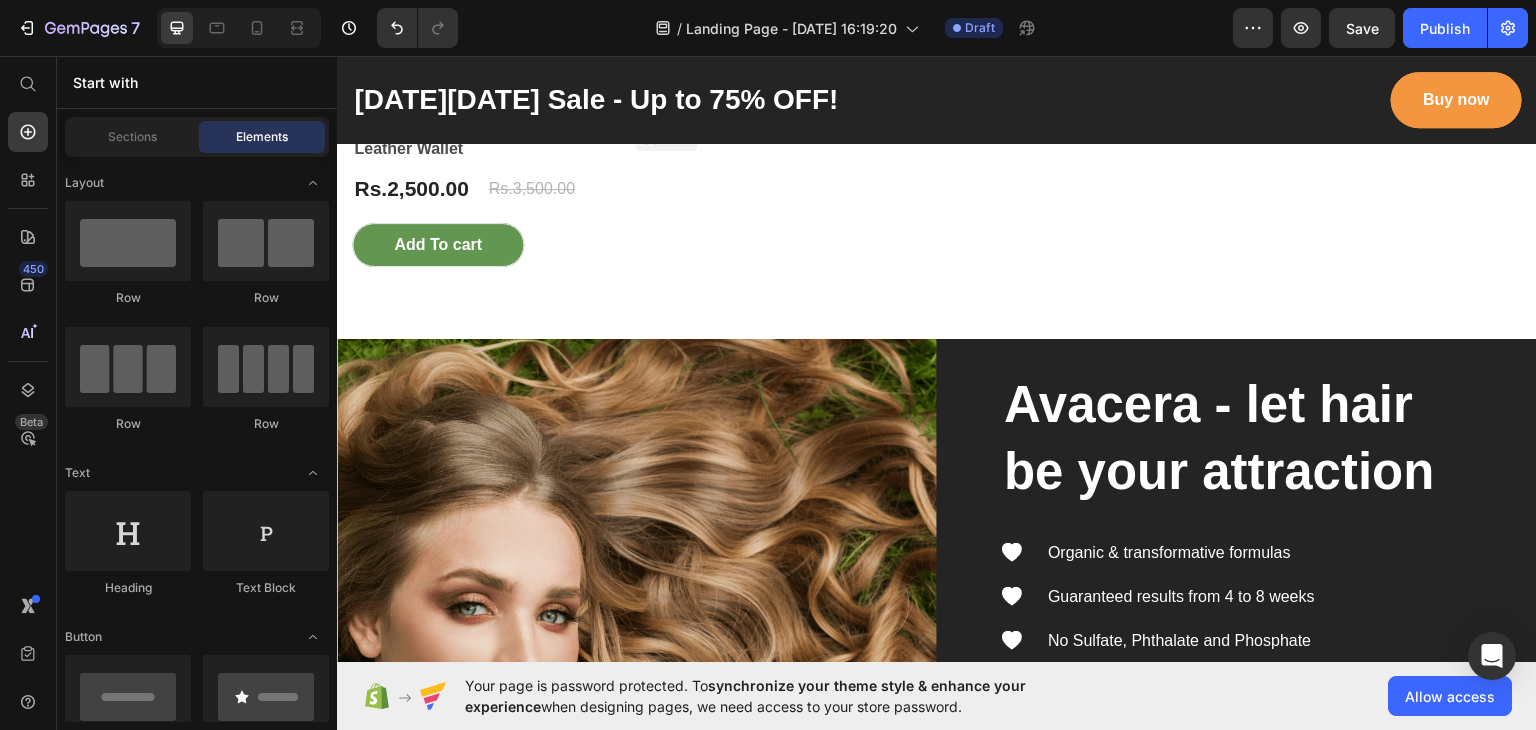 scroll, scrollTop: 2671, scrollLeft: 0, axis: vertical 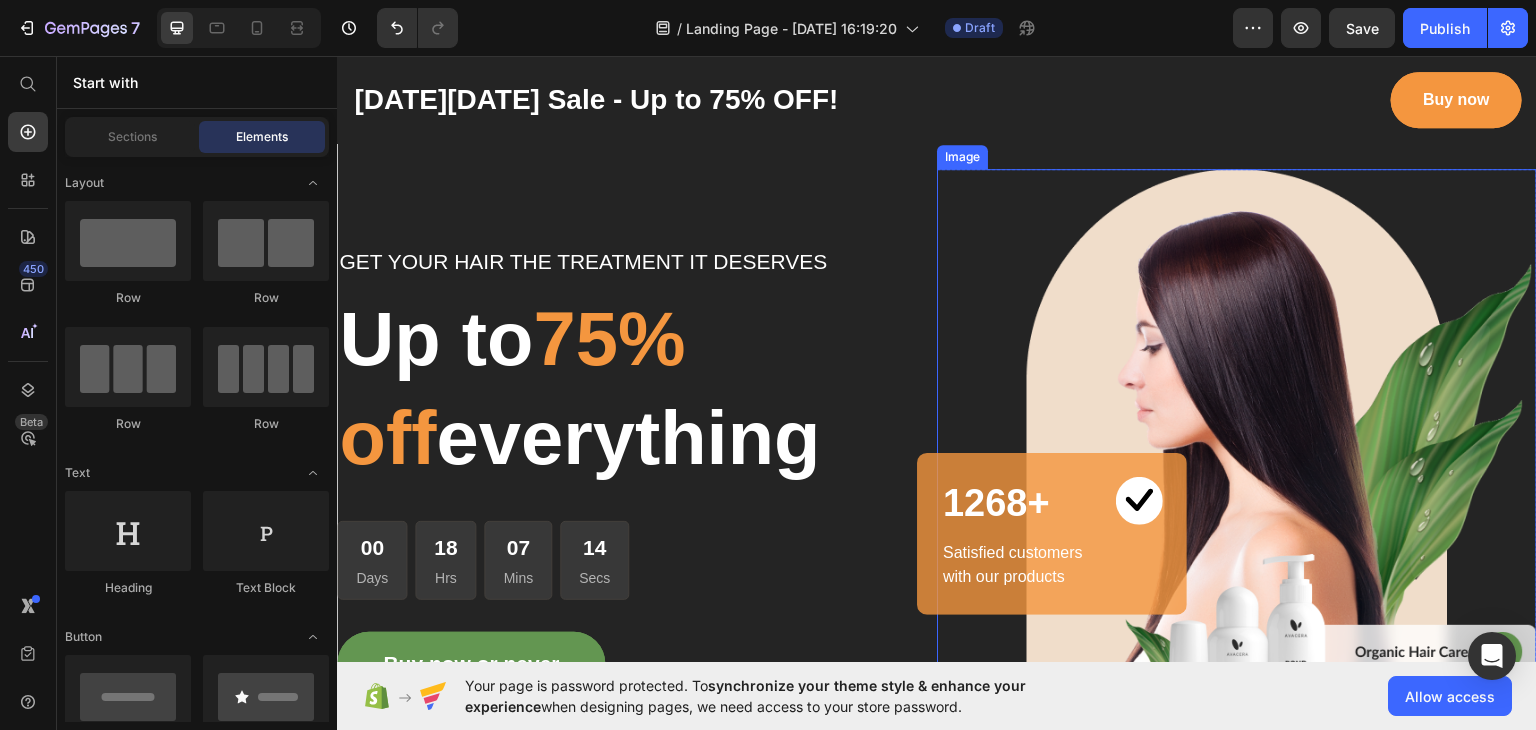 click at bounding box center [1237, 469] 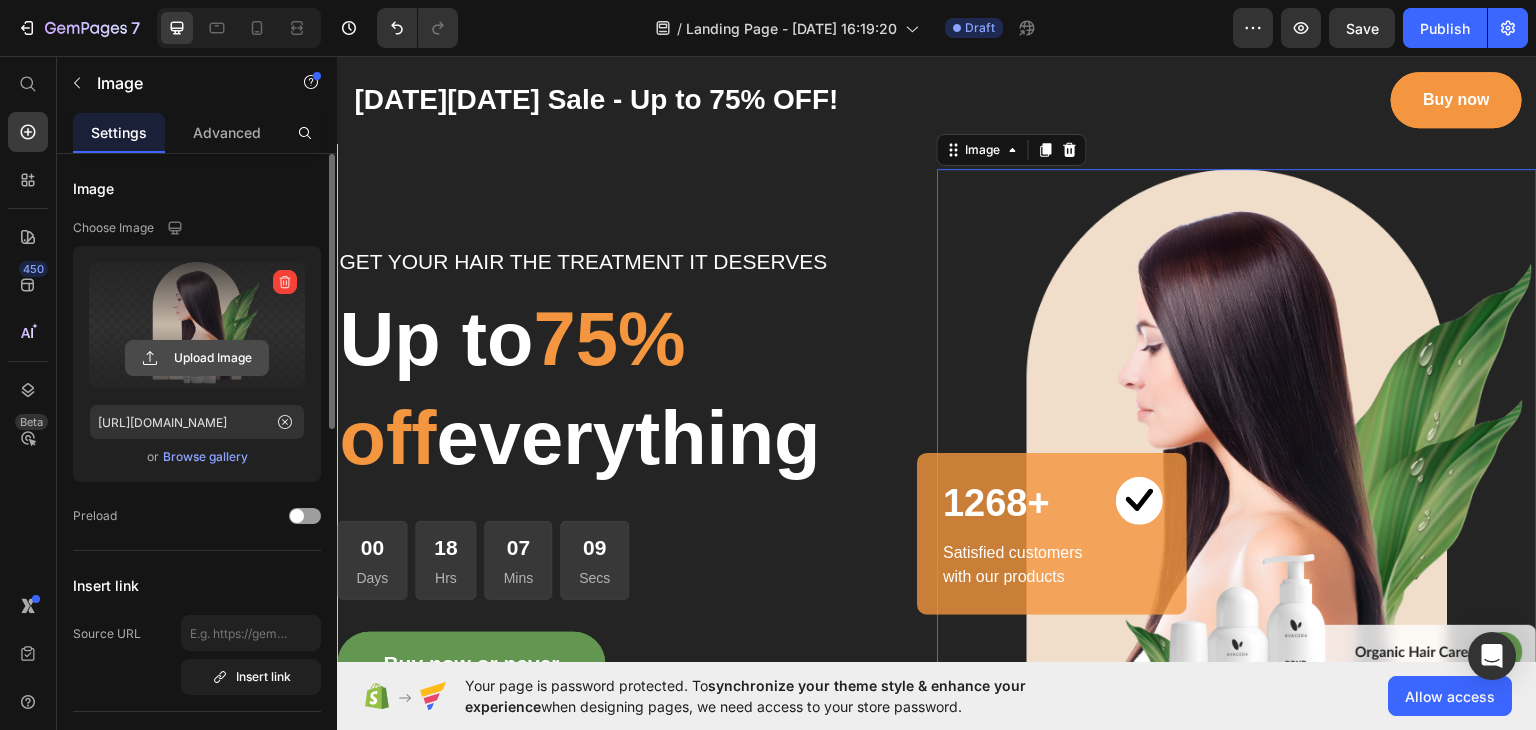 click 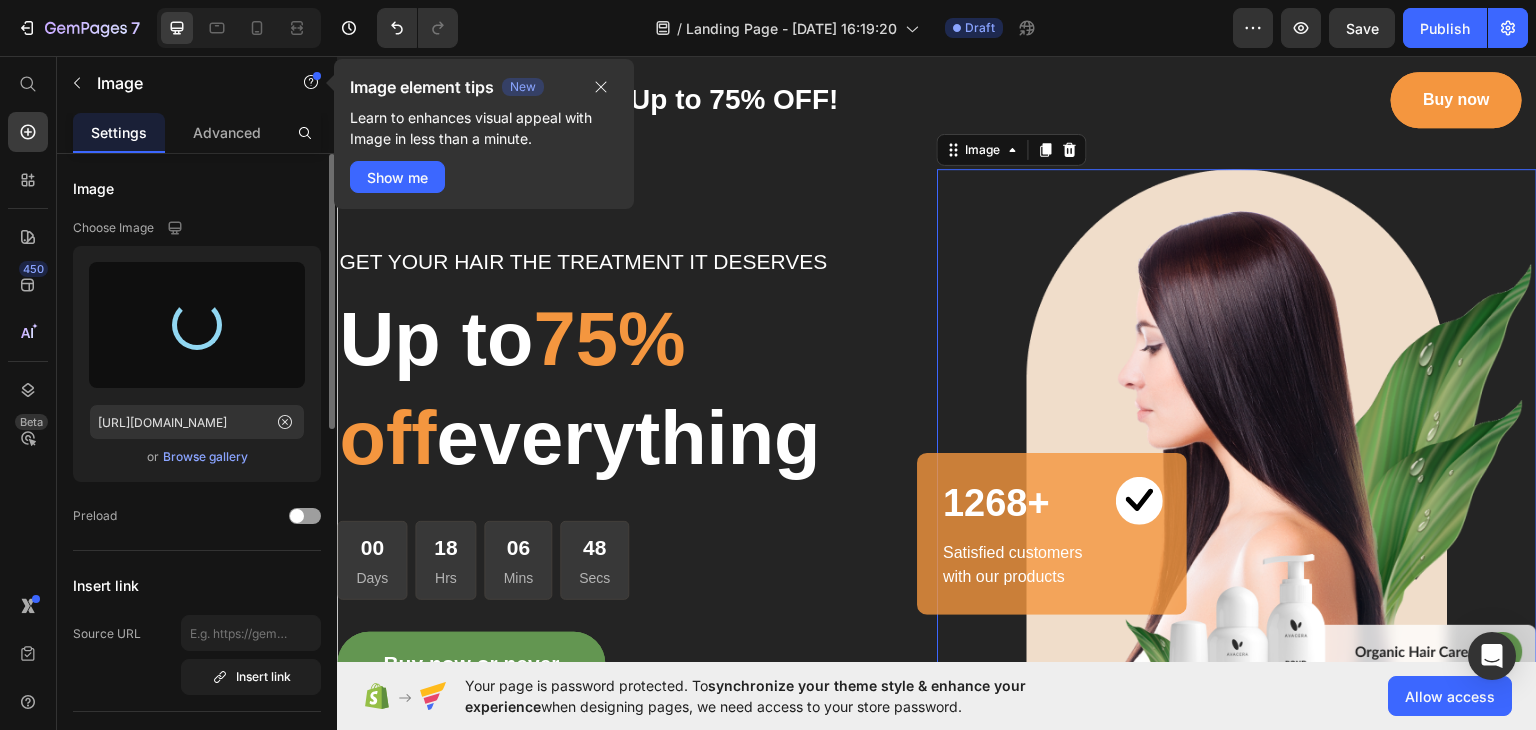 click at bounding box center [197, 325] 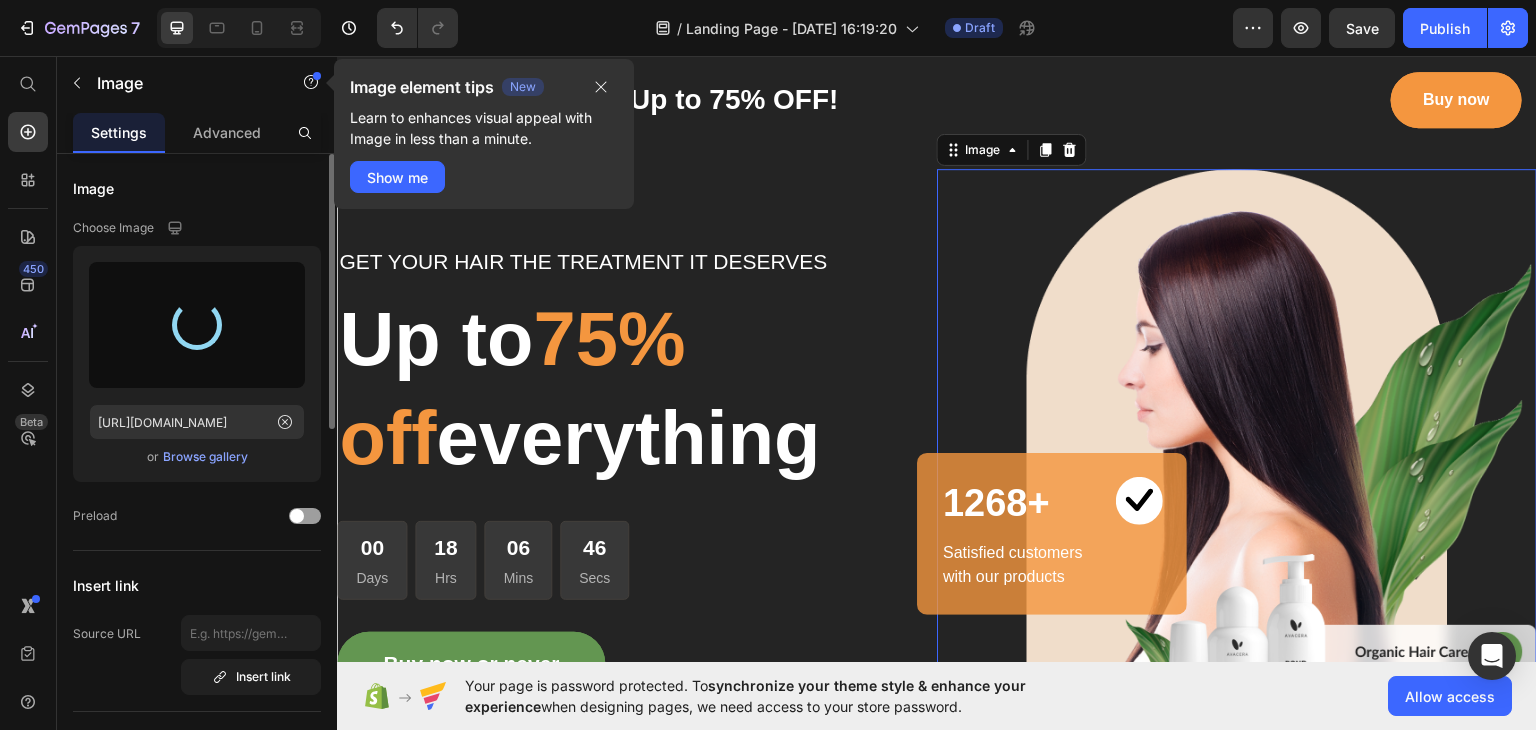 click on "Browse gallery" at bounding box center [205, 457] 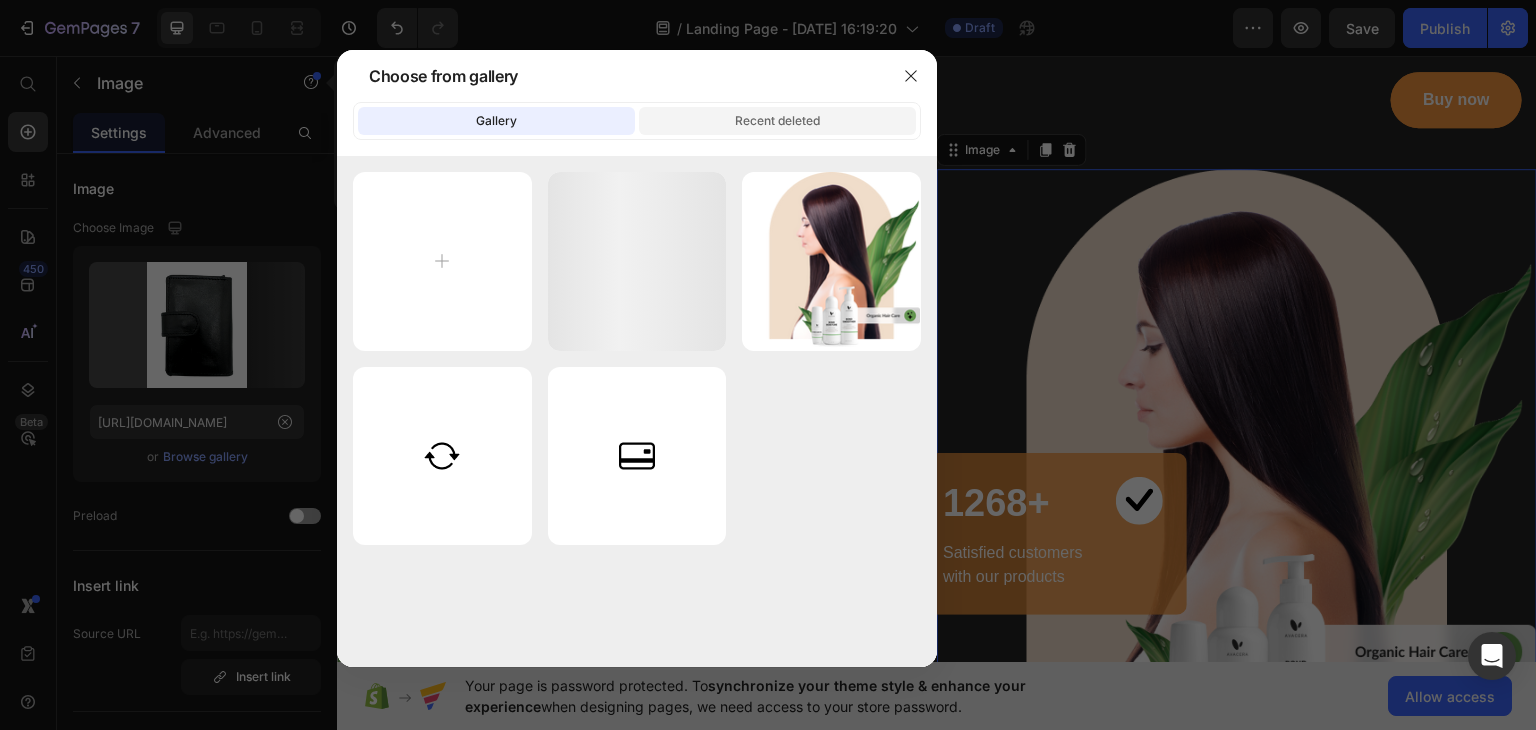 type on "[URL][DOMAIN_NAME]" 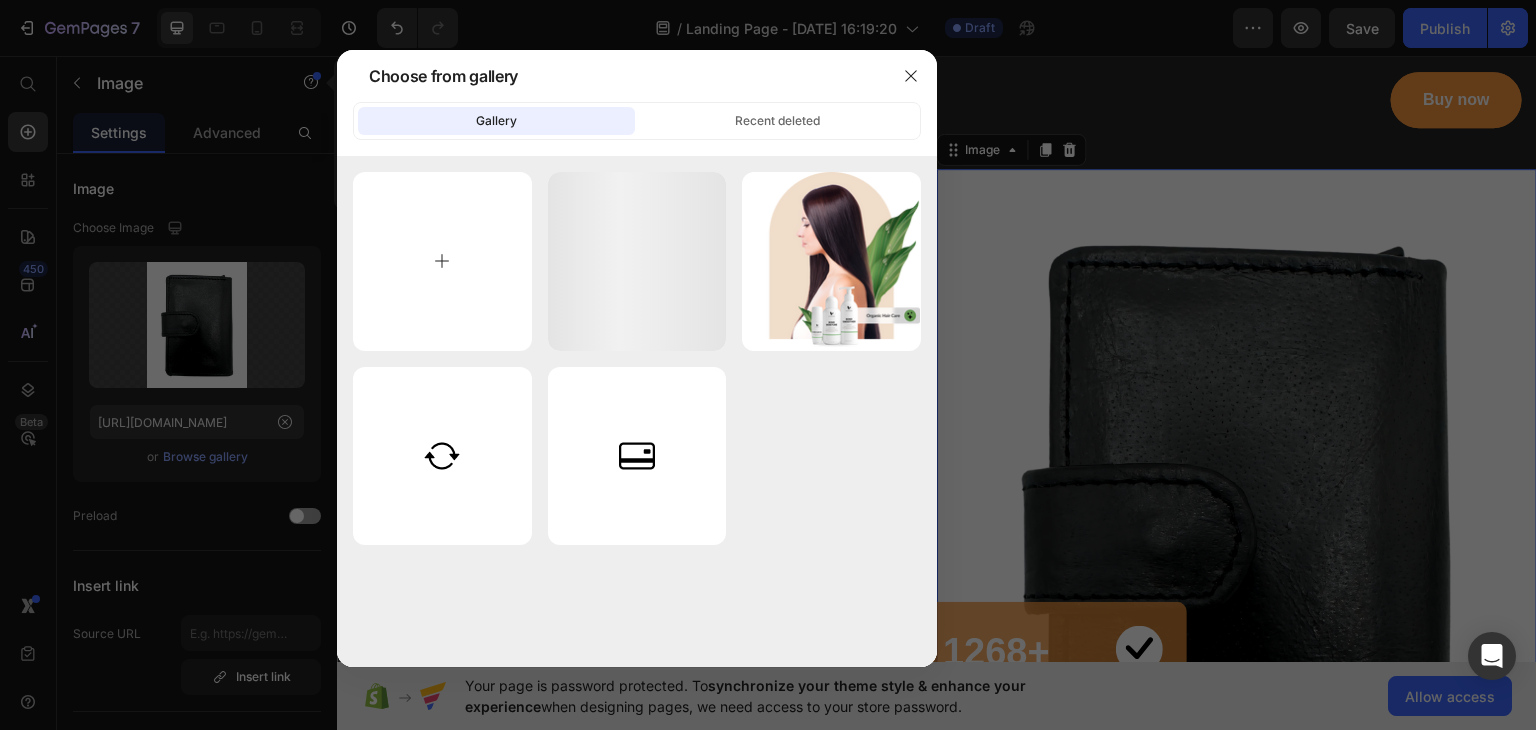 click at bounding box center [442, 261] 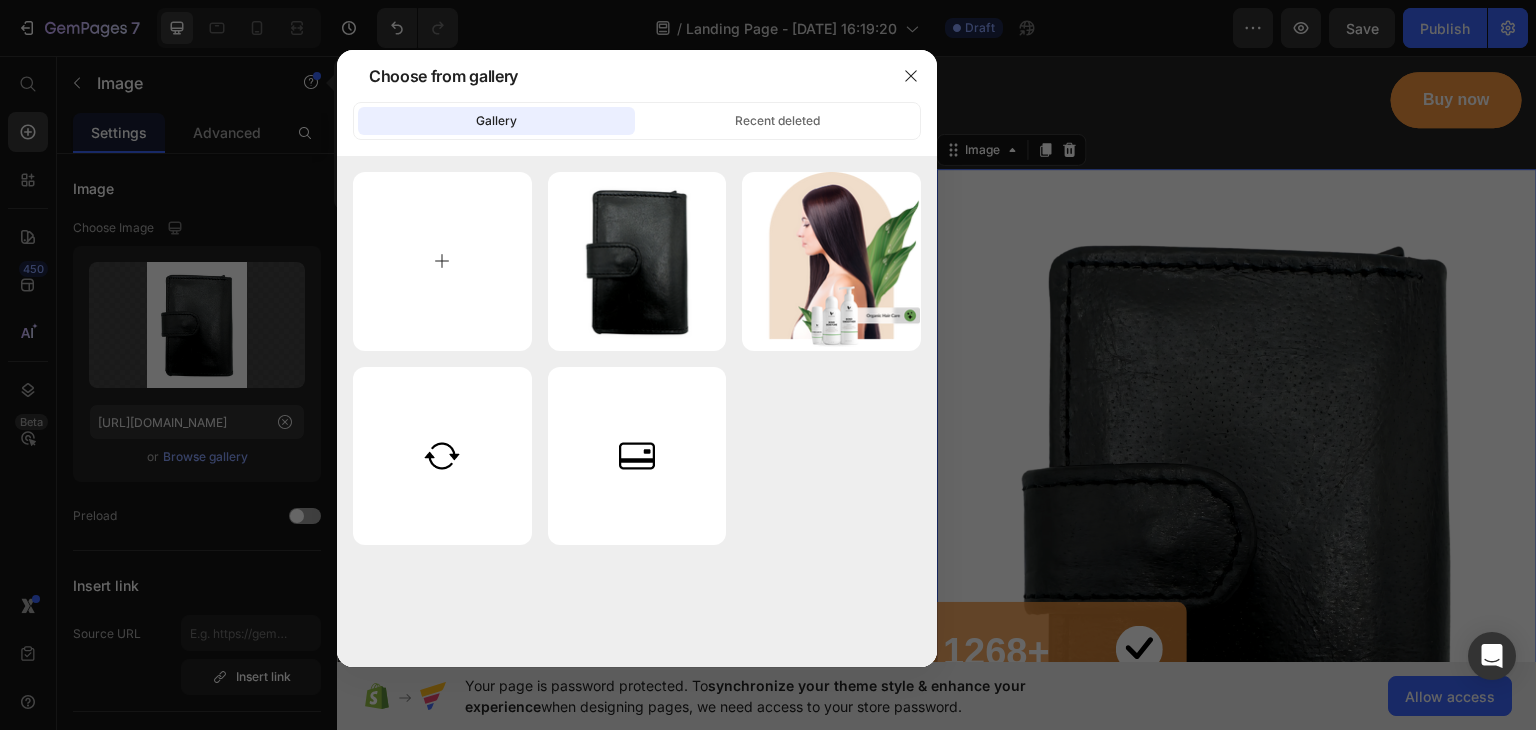 type on "C:\fakepath\WhatsApp Image [DATE] at 17.40.10_6861b469.jpg" 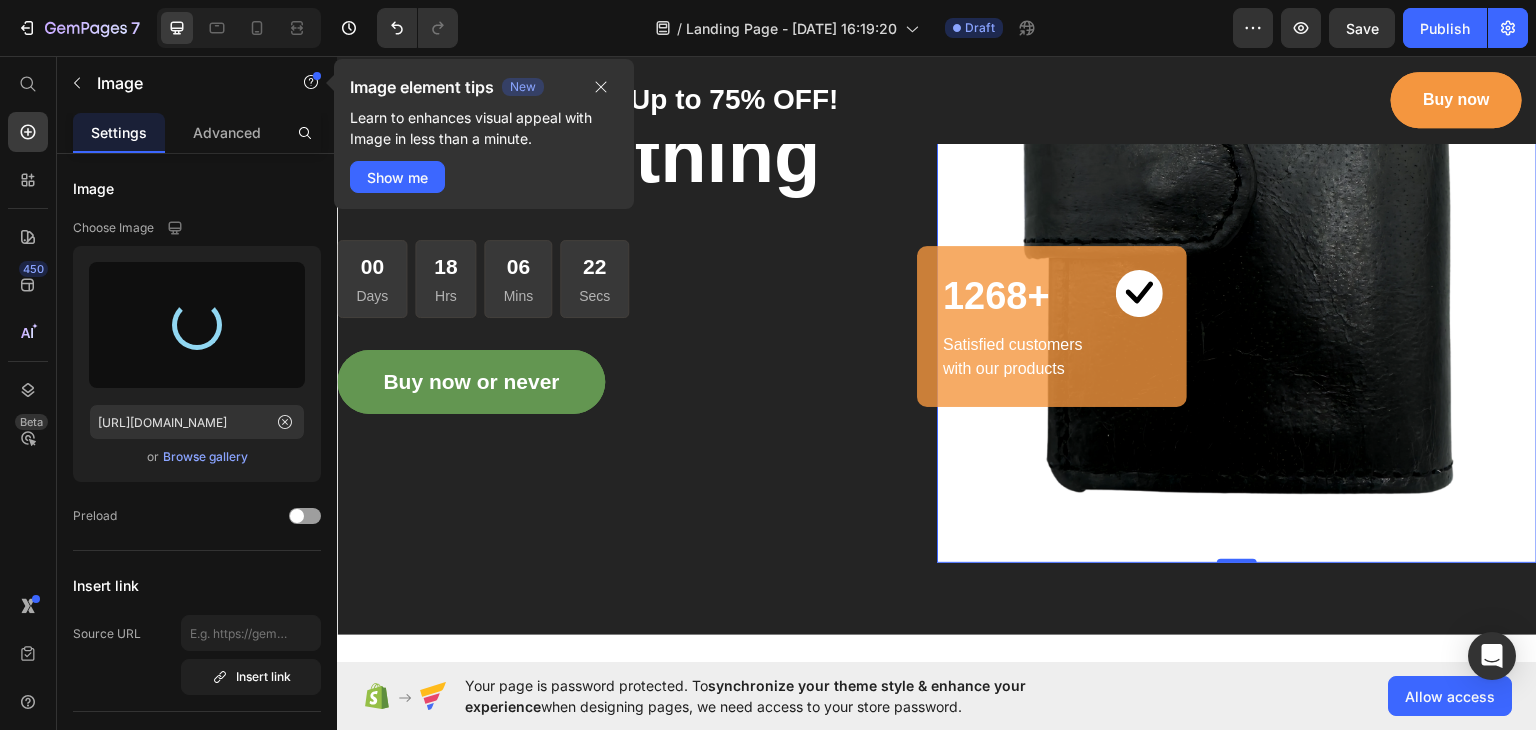 scroll, scrollTop: 0, scrollLeft: 0, axis: both 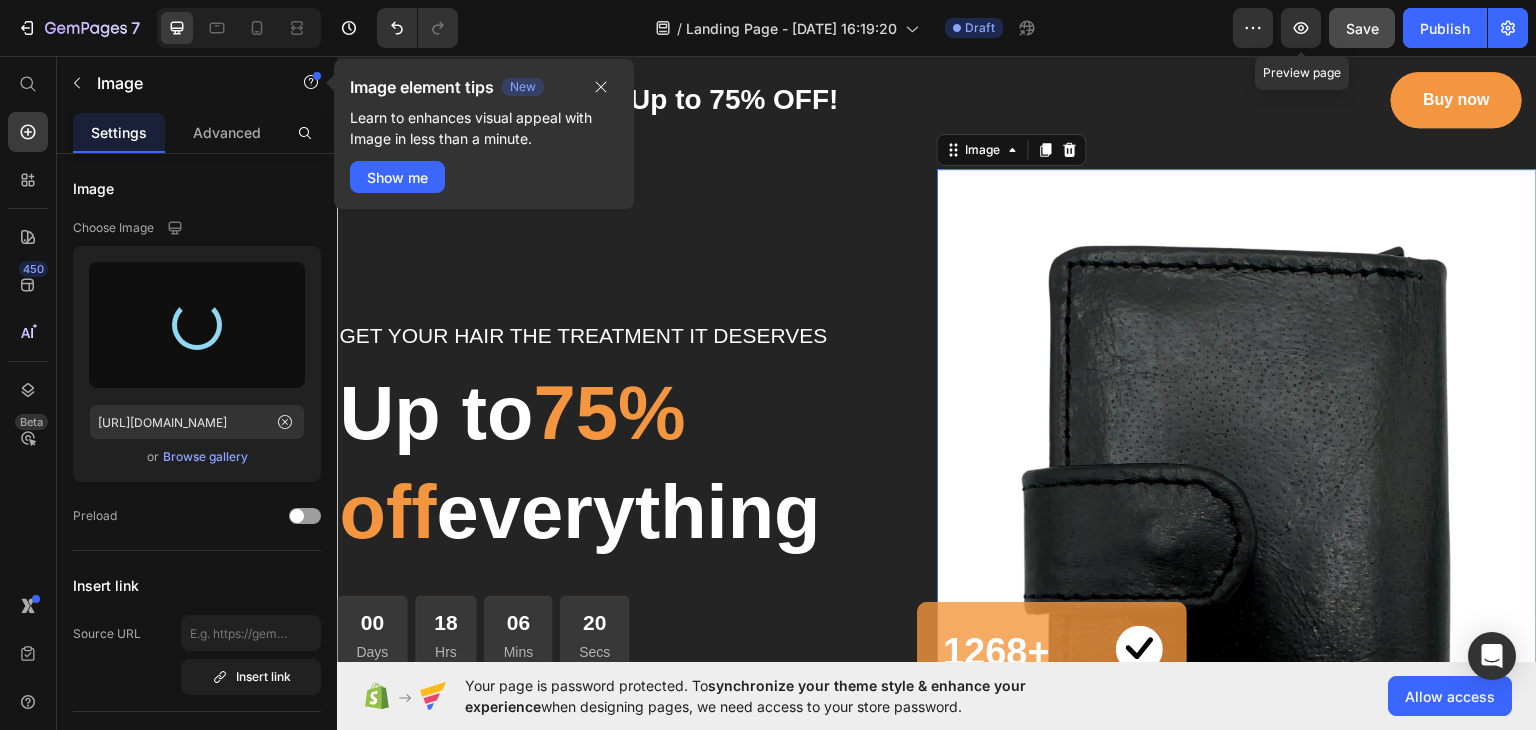 type on "[URL][DOMAIN_NAME]" 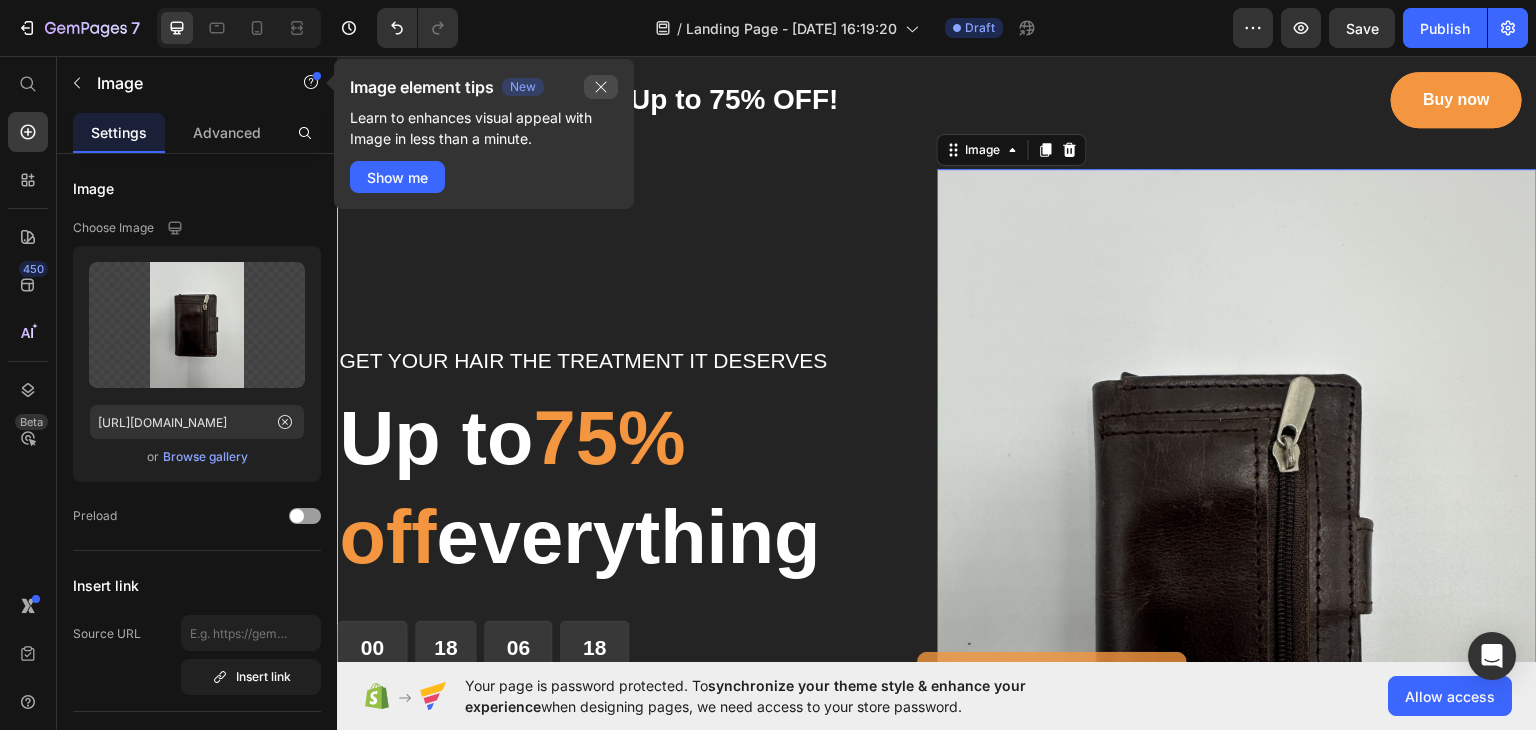 click 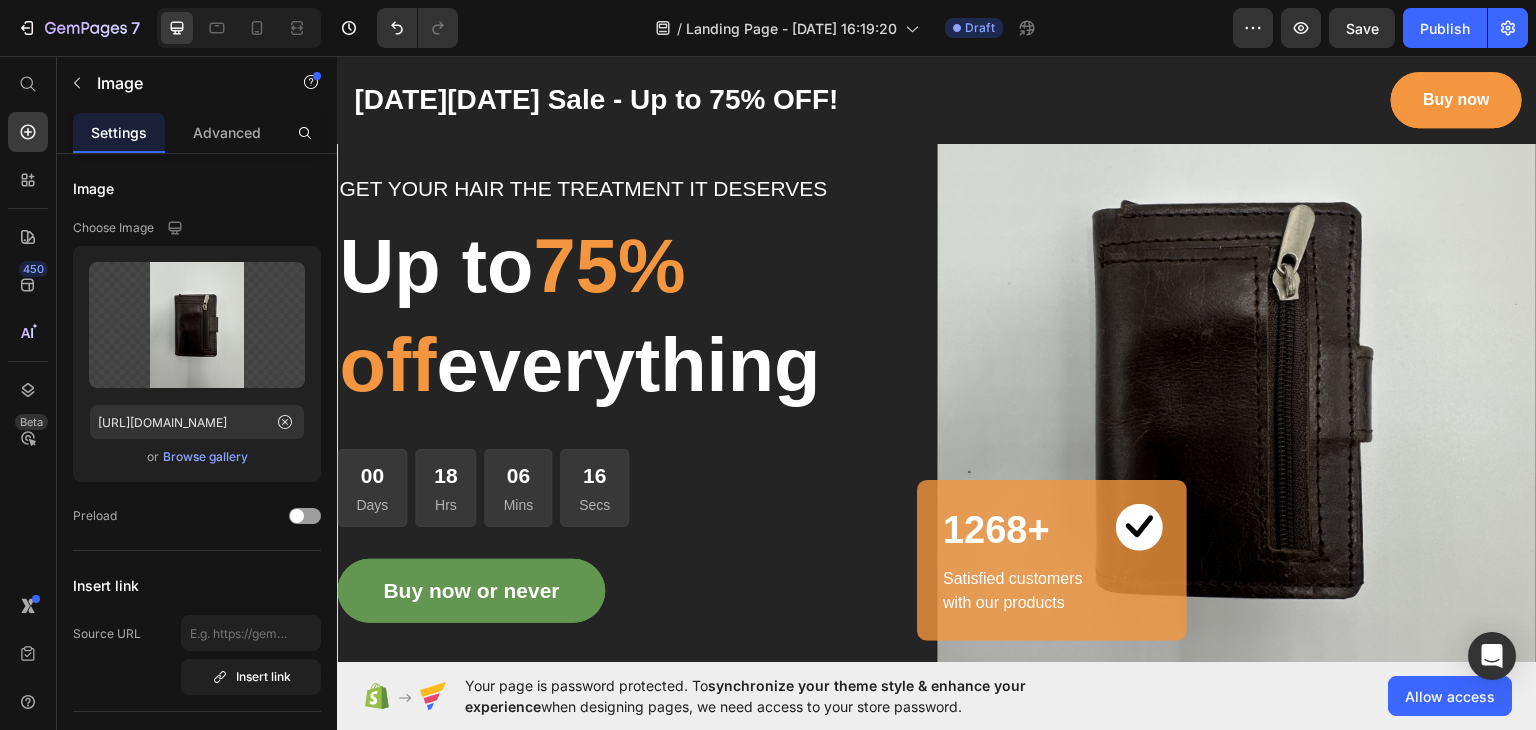 scroll, scrollTop: 0, scrollLeft: 0, axis: both 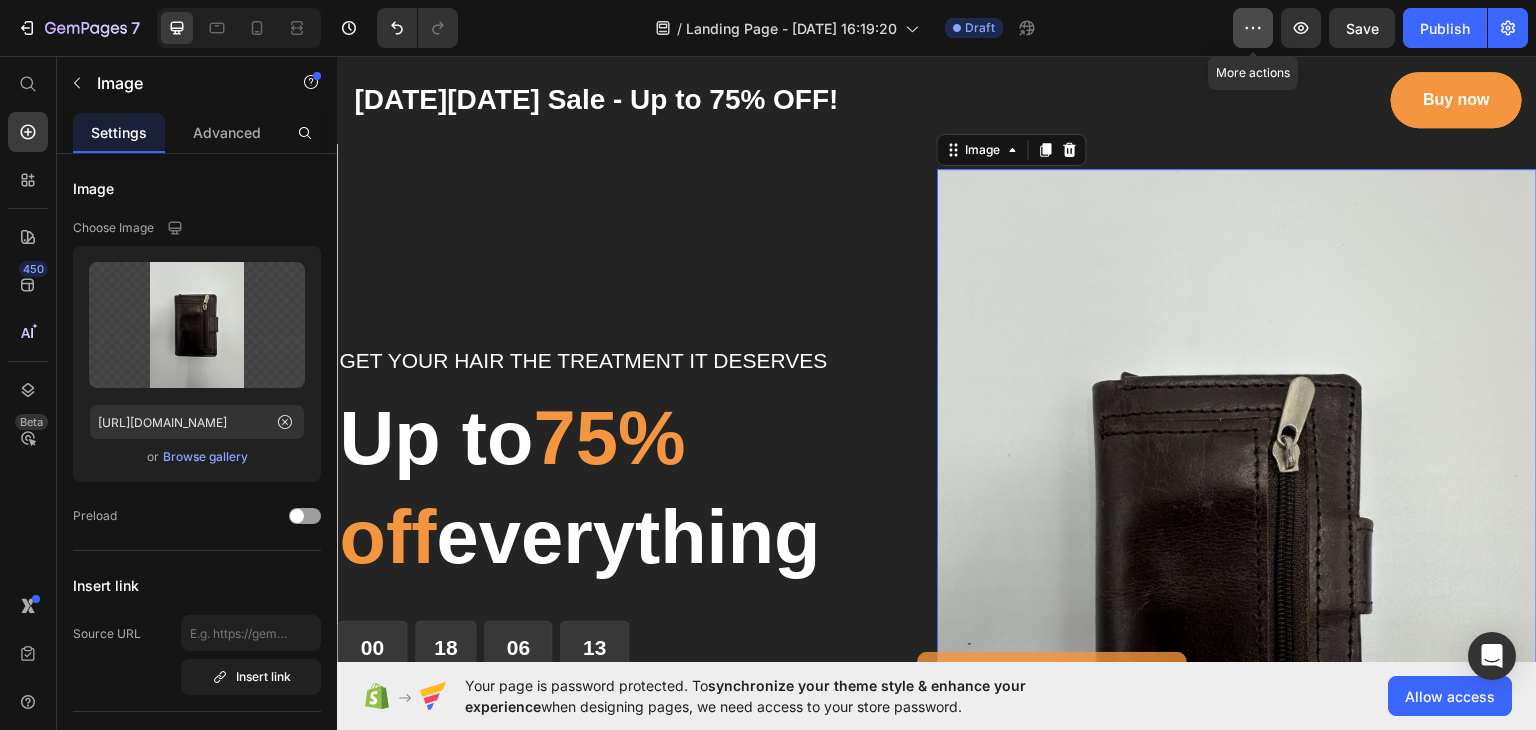 click 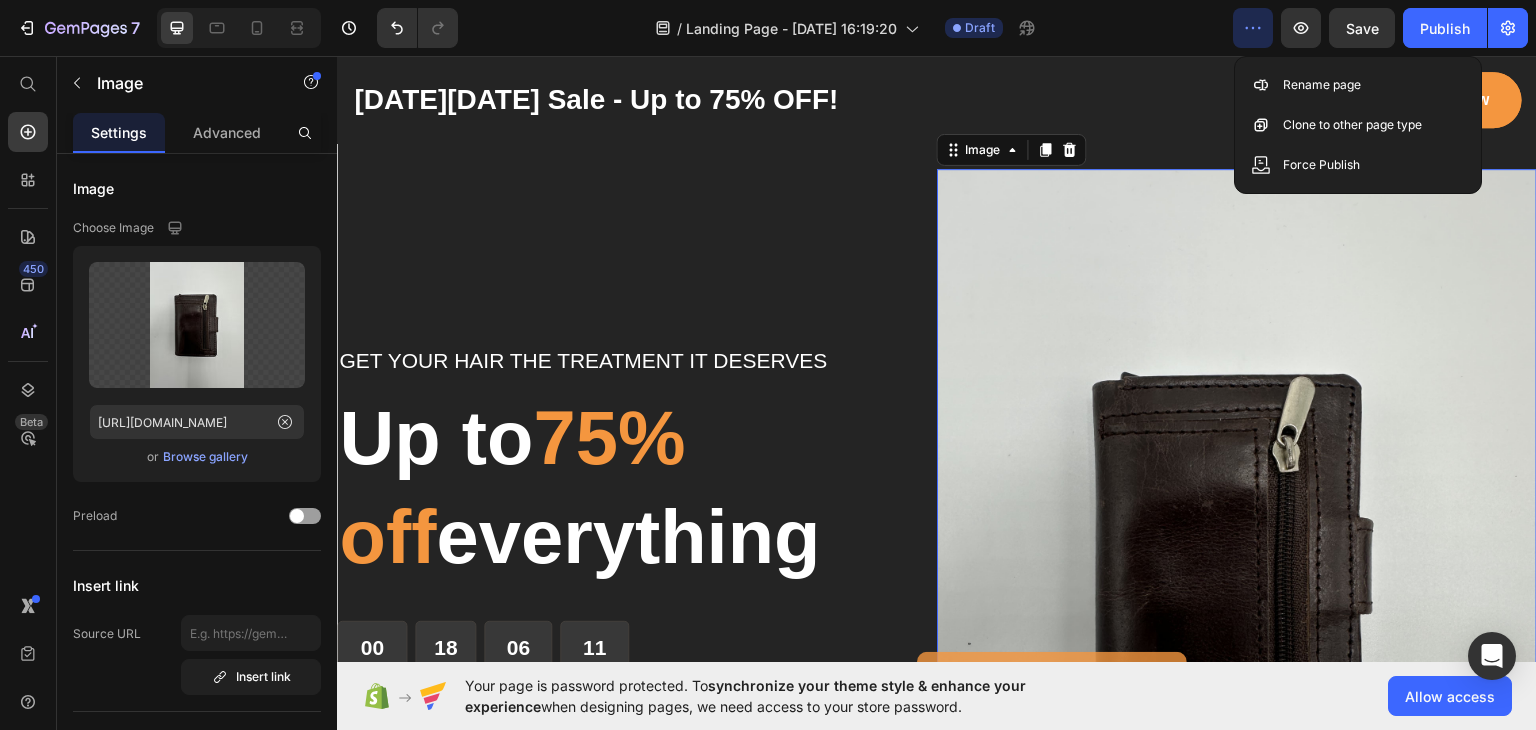 click 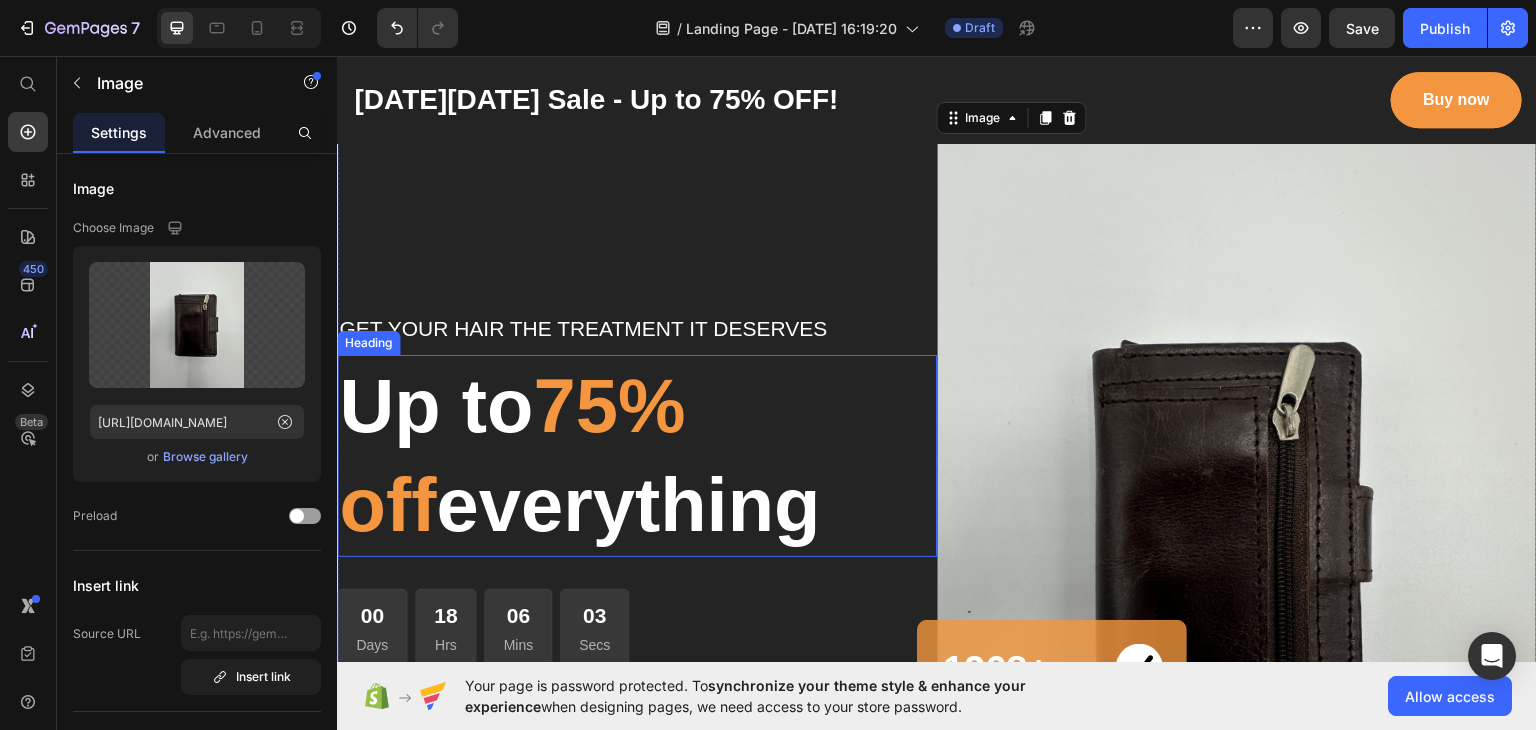 scroll, scrollTop: 0, scrollLeft: 0, axis: both 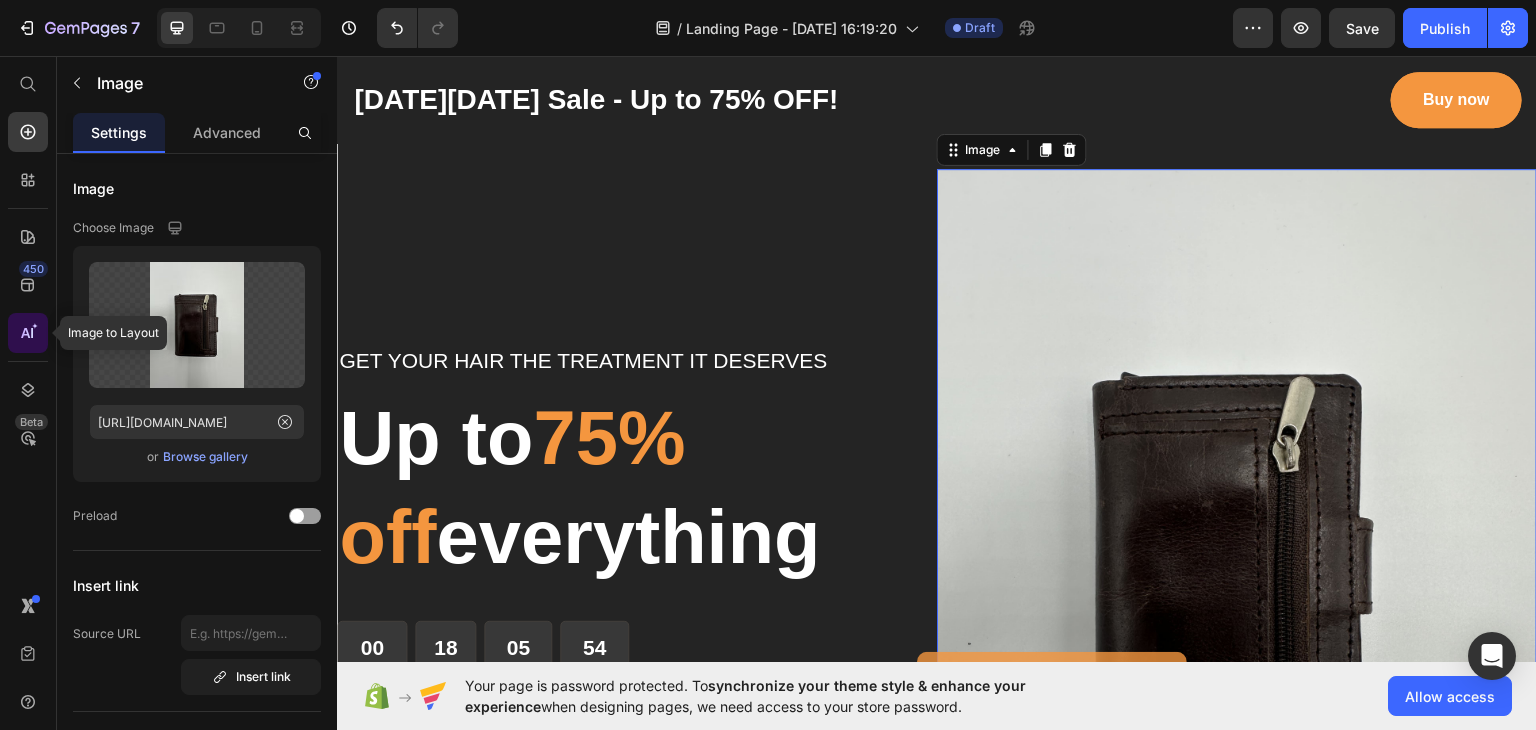click 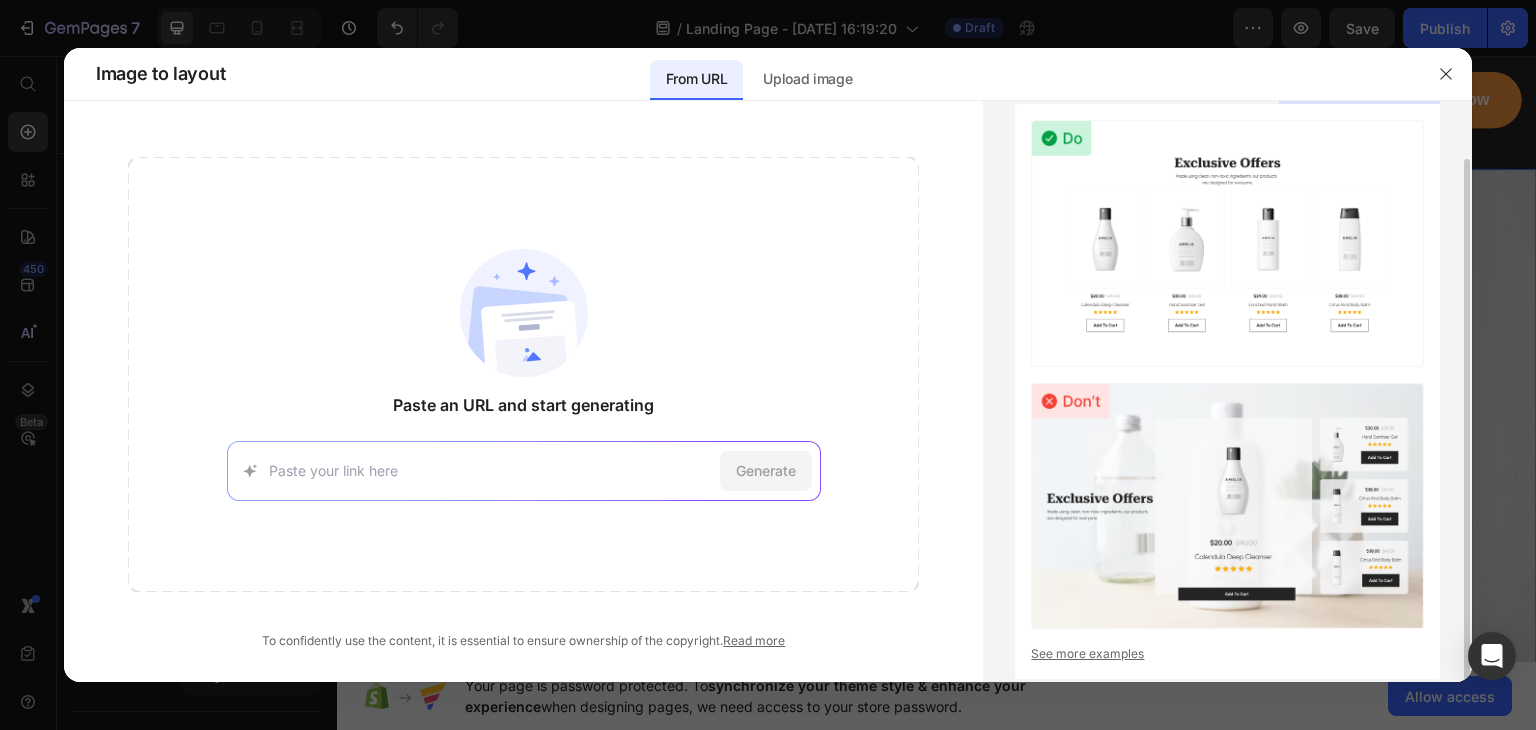 scroll, scrollTop: 48, scrollLeft: 0, axis: vertical 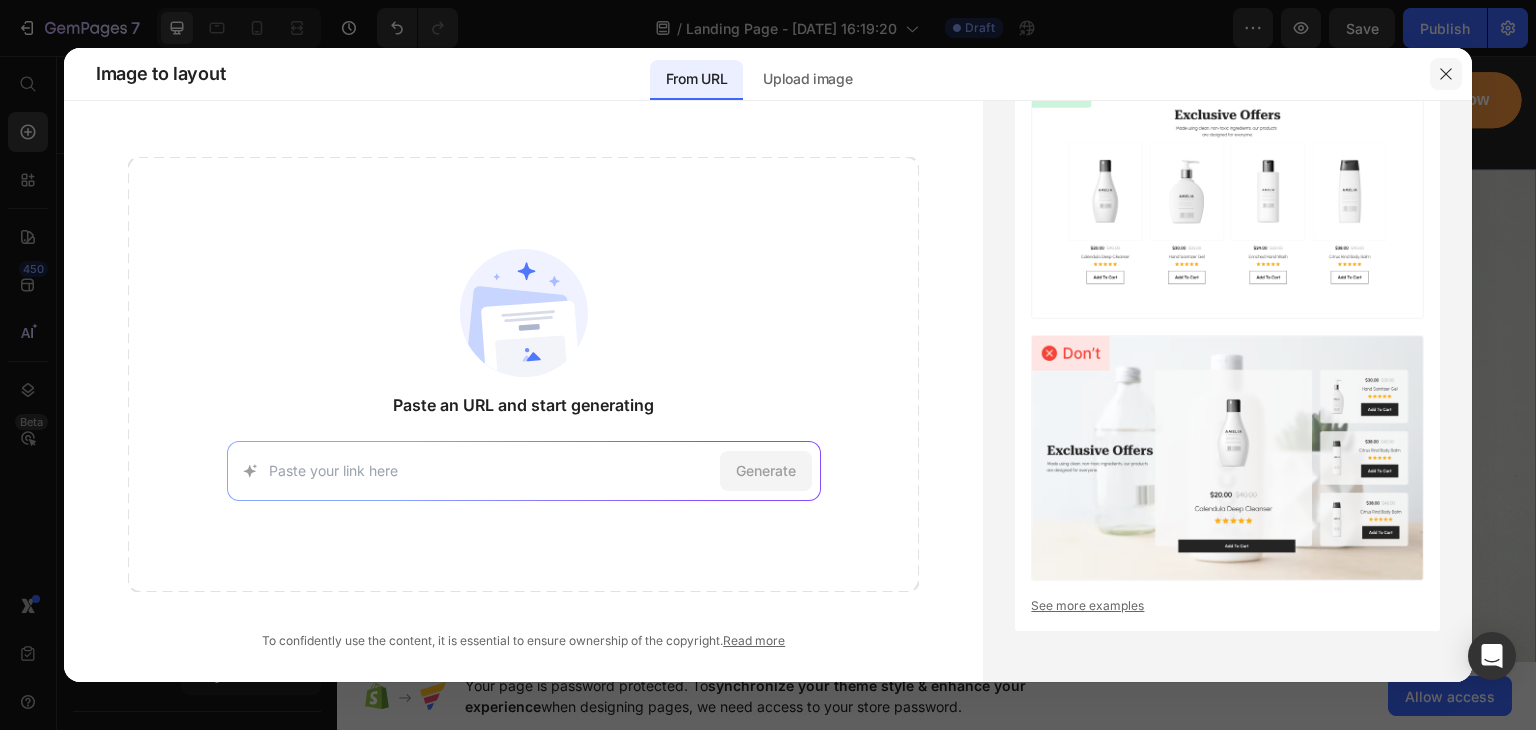 click 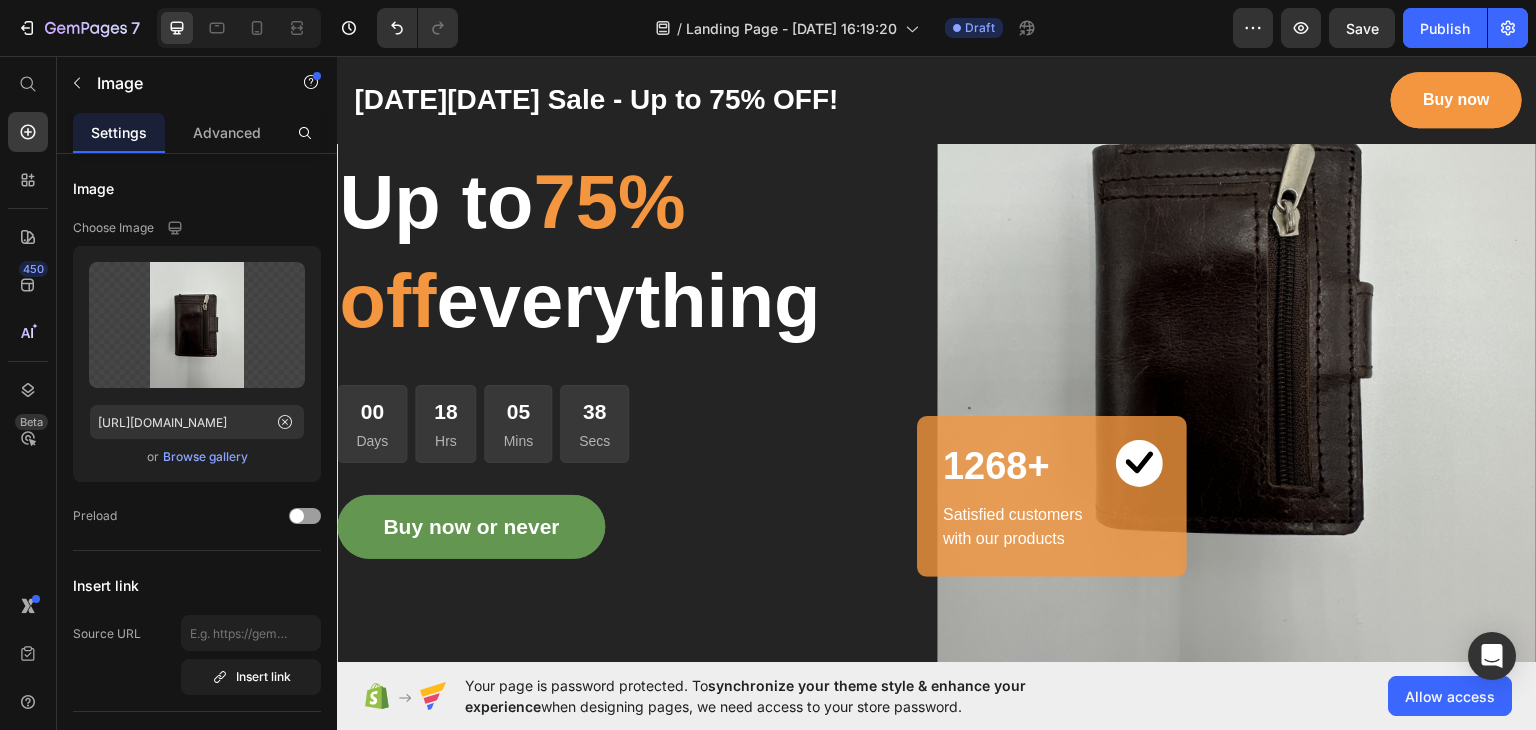 scroll, scrollTop: 0, scrollLeft: 0, axis: both 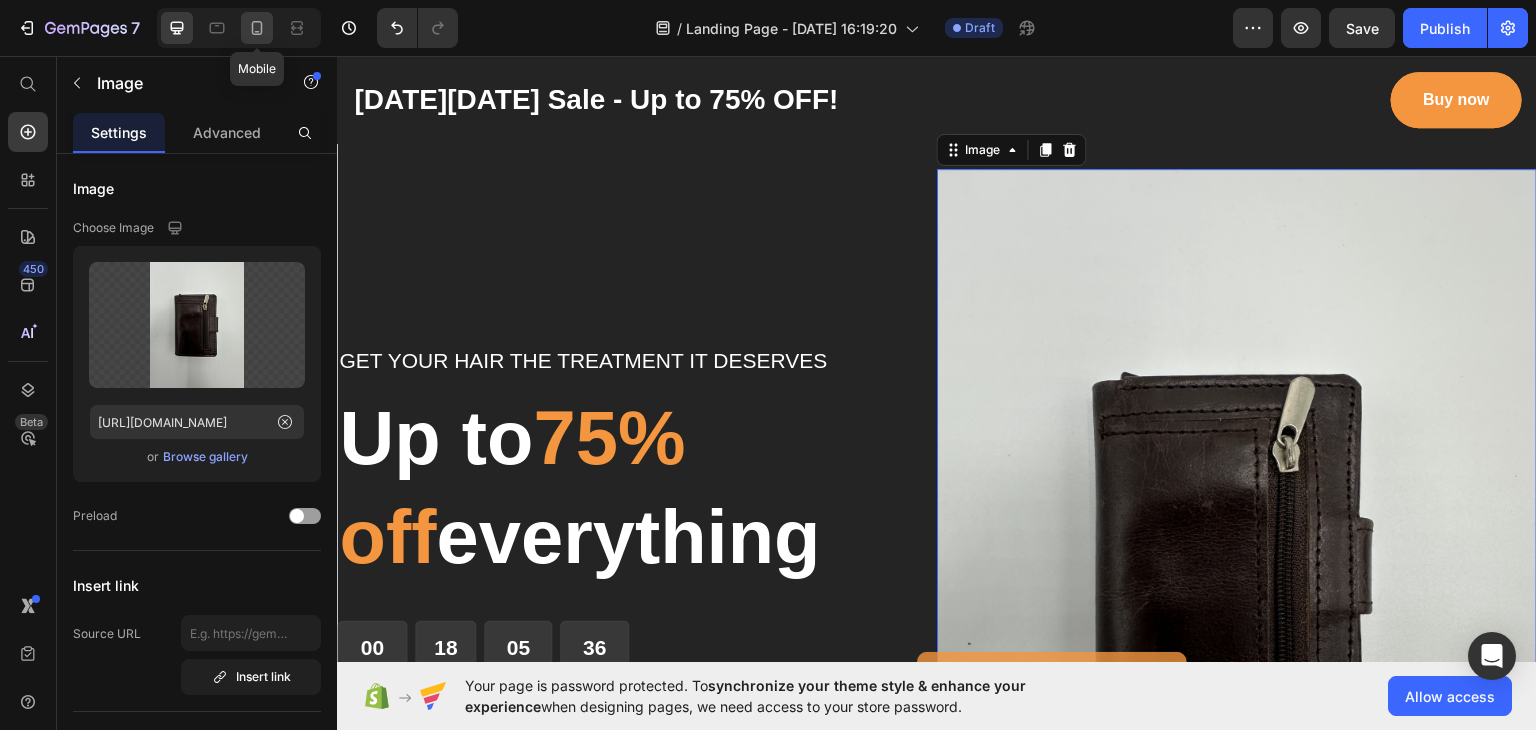 click 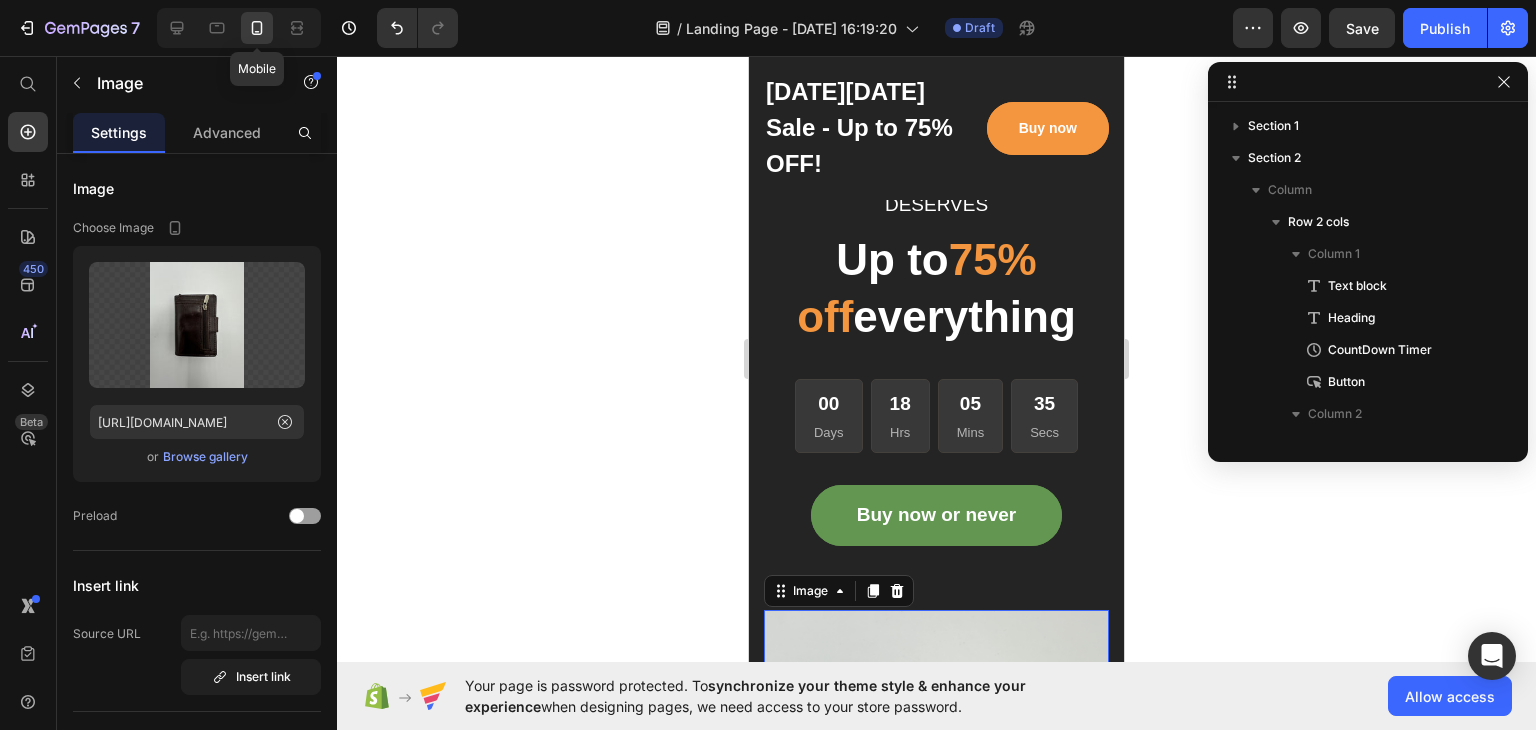 scroll, scrollTop: 250, scrollLeft: 0, axis: vertical 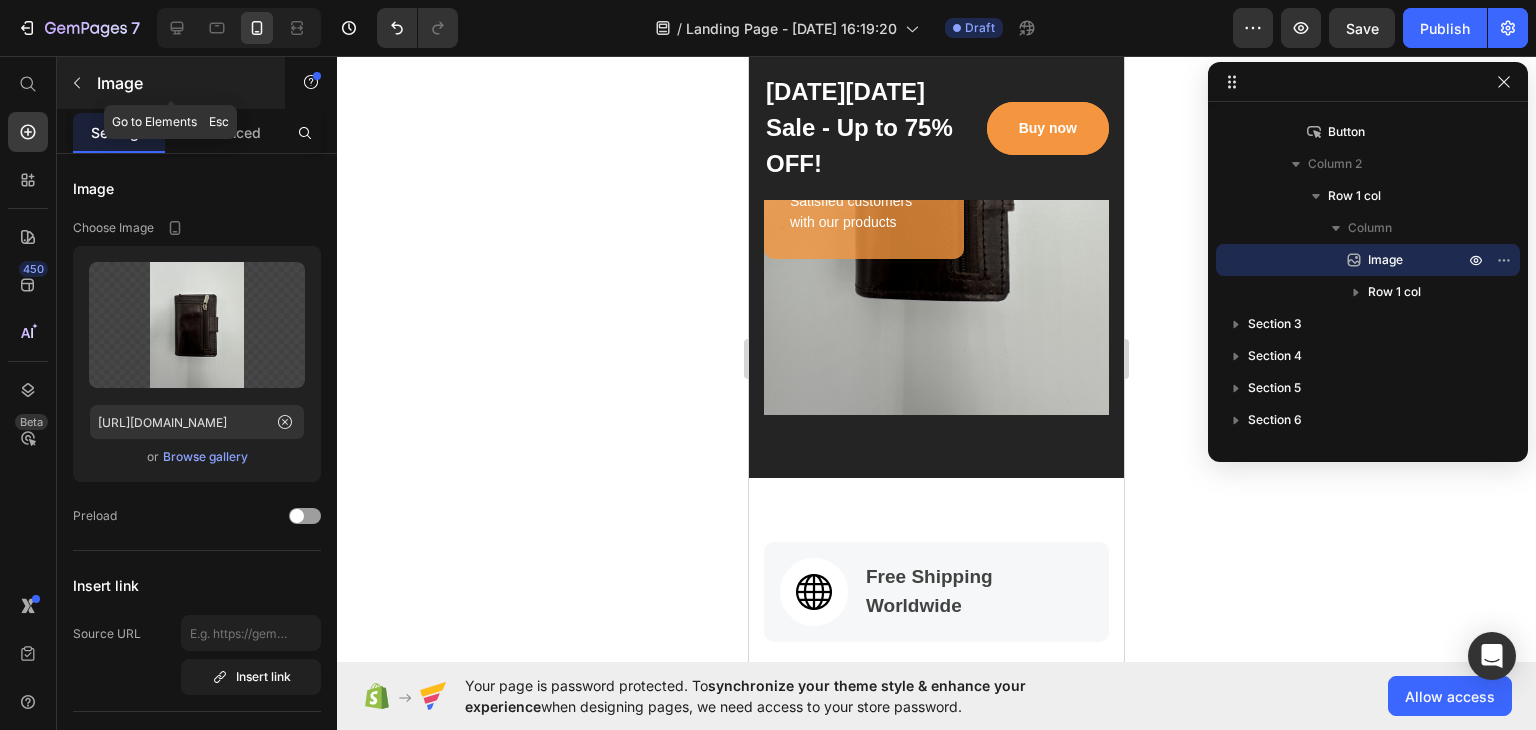 click 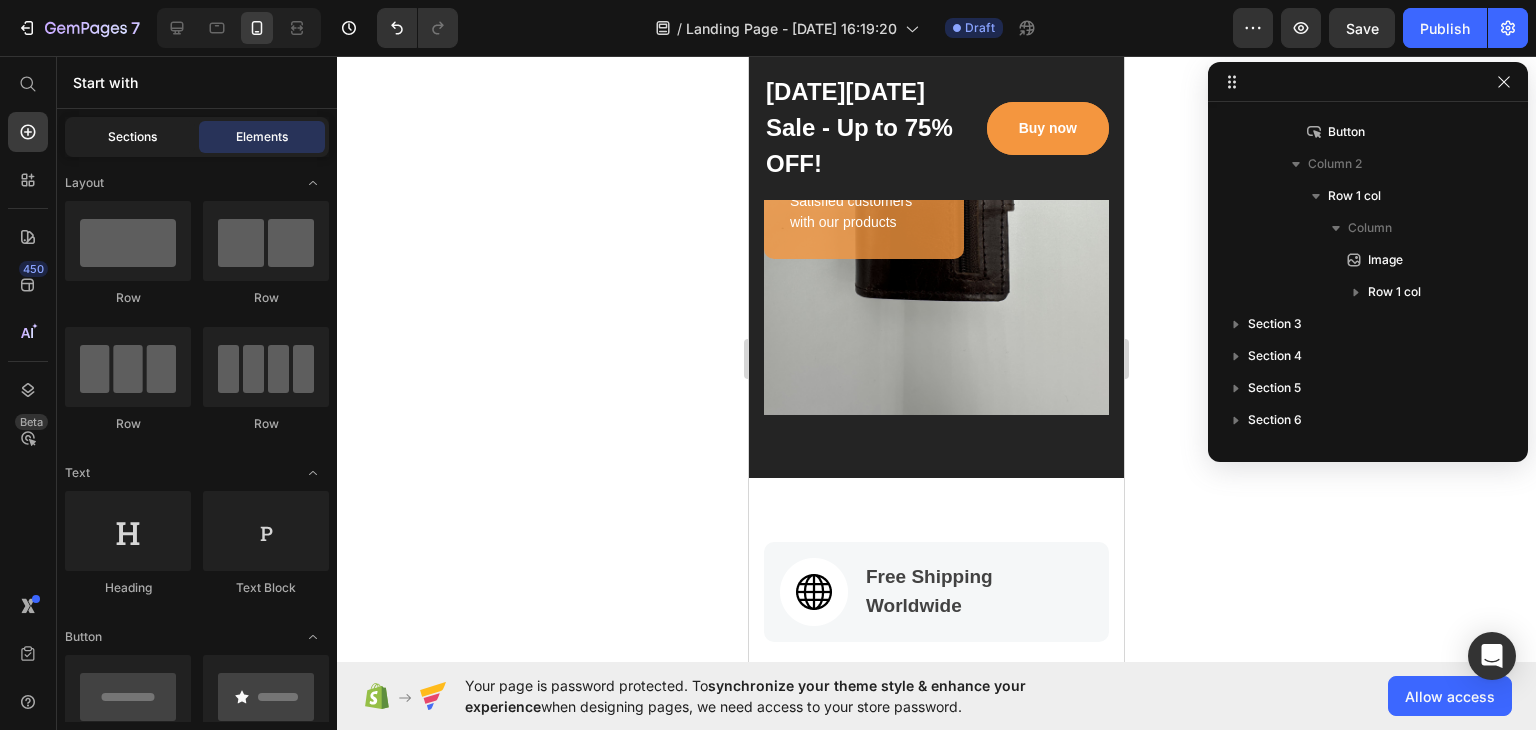 click on "Sections" 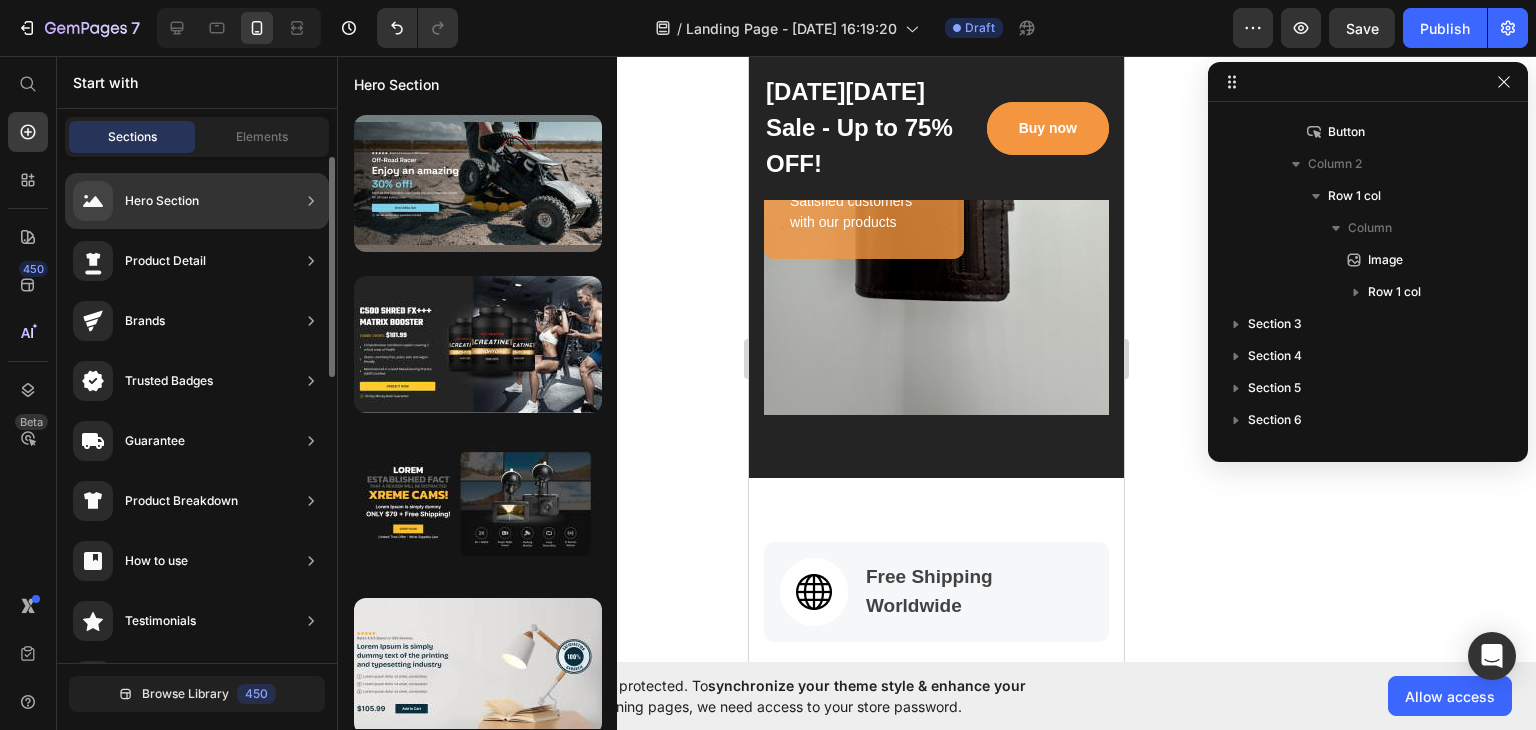 click on "Hero Section" 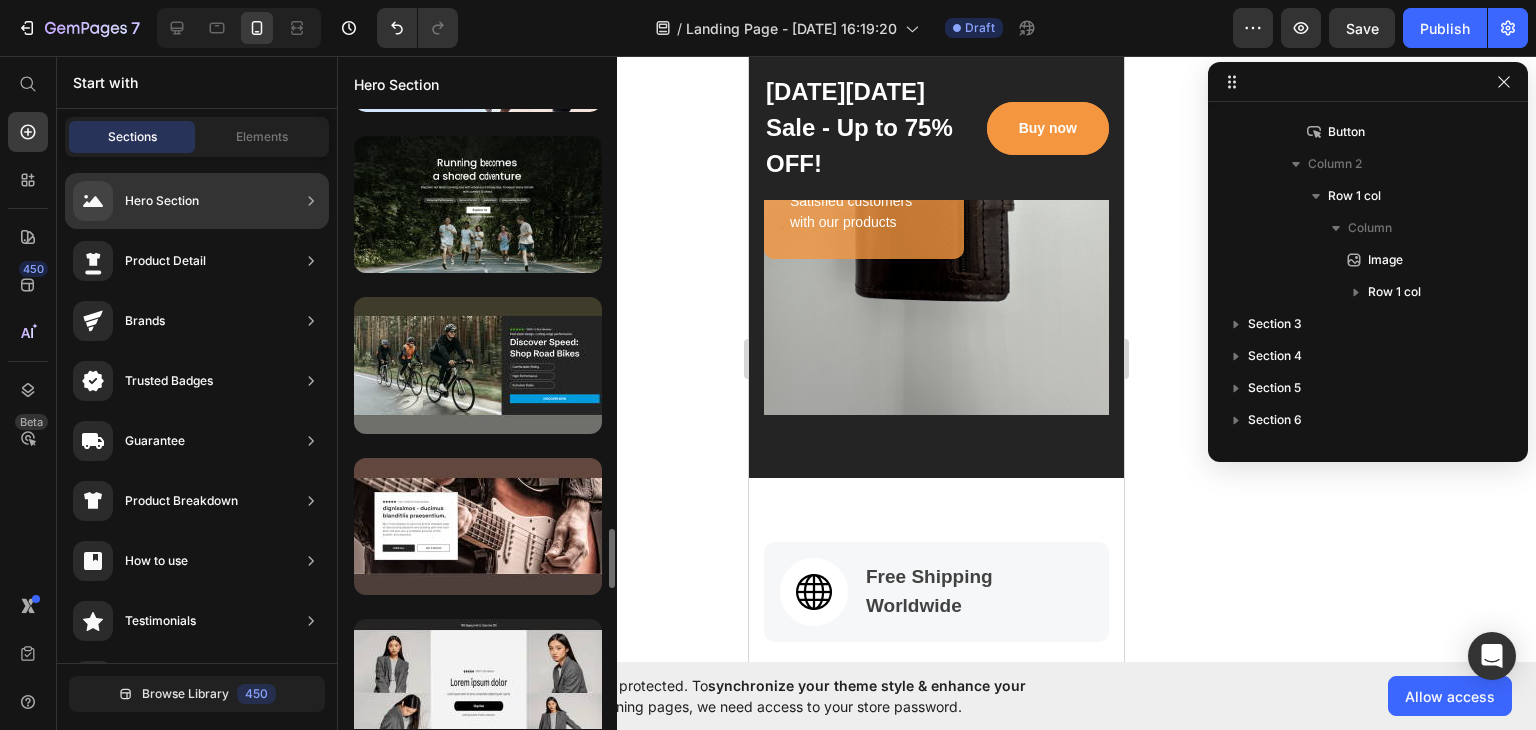 scroll, scrollTop: 4323, scrollLeft: 0, axis: vertical 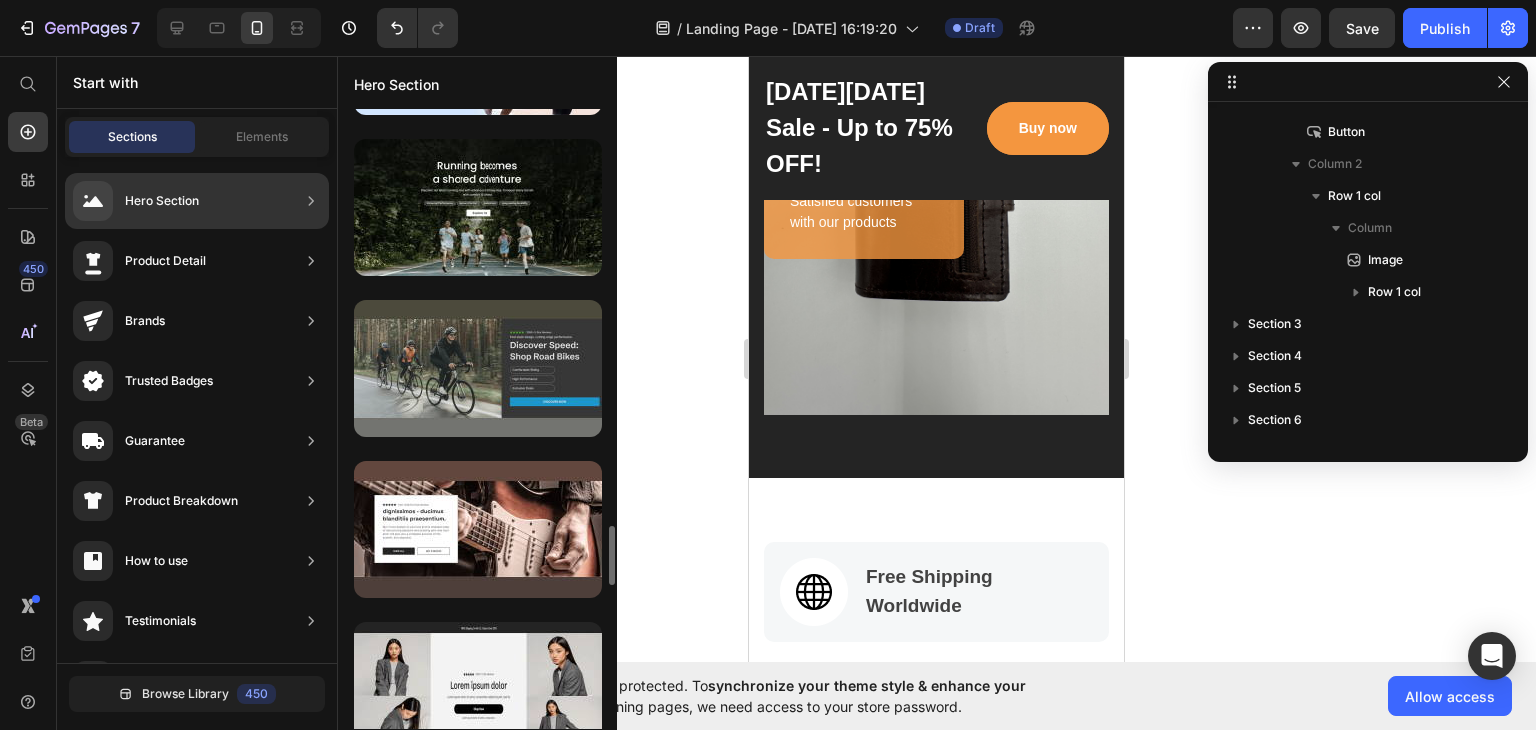 click at bounding box center [478, 368] 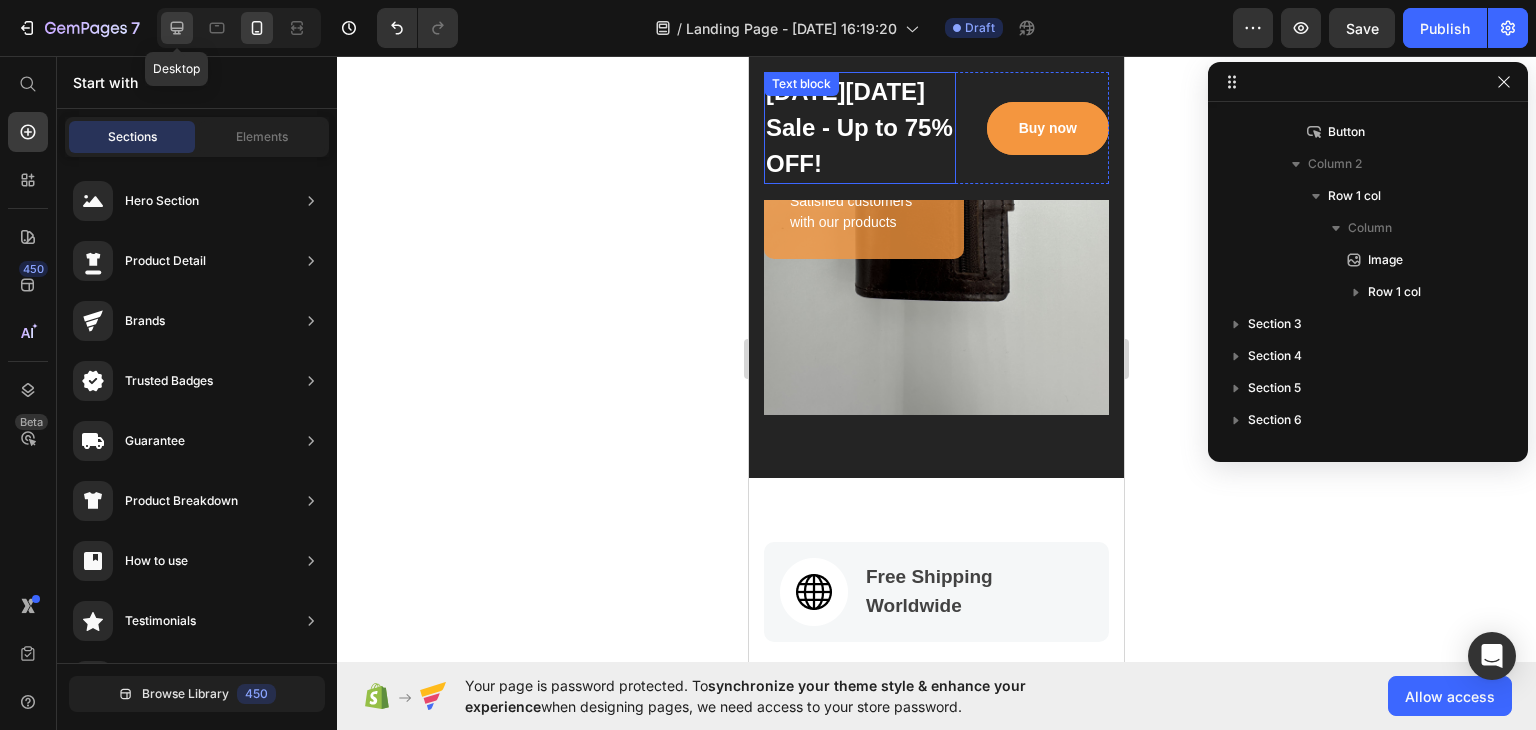click 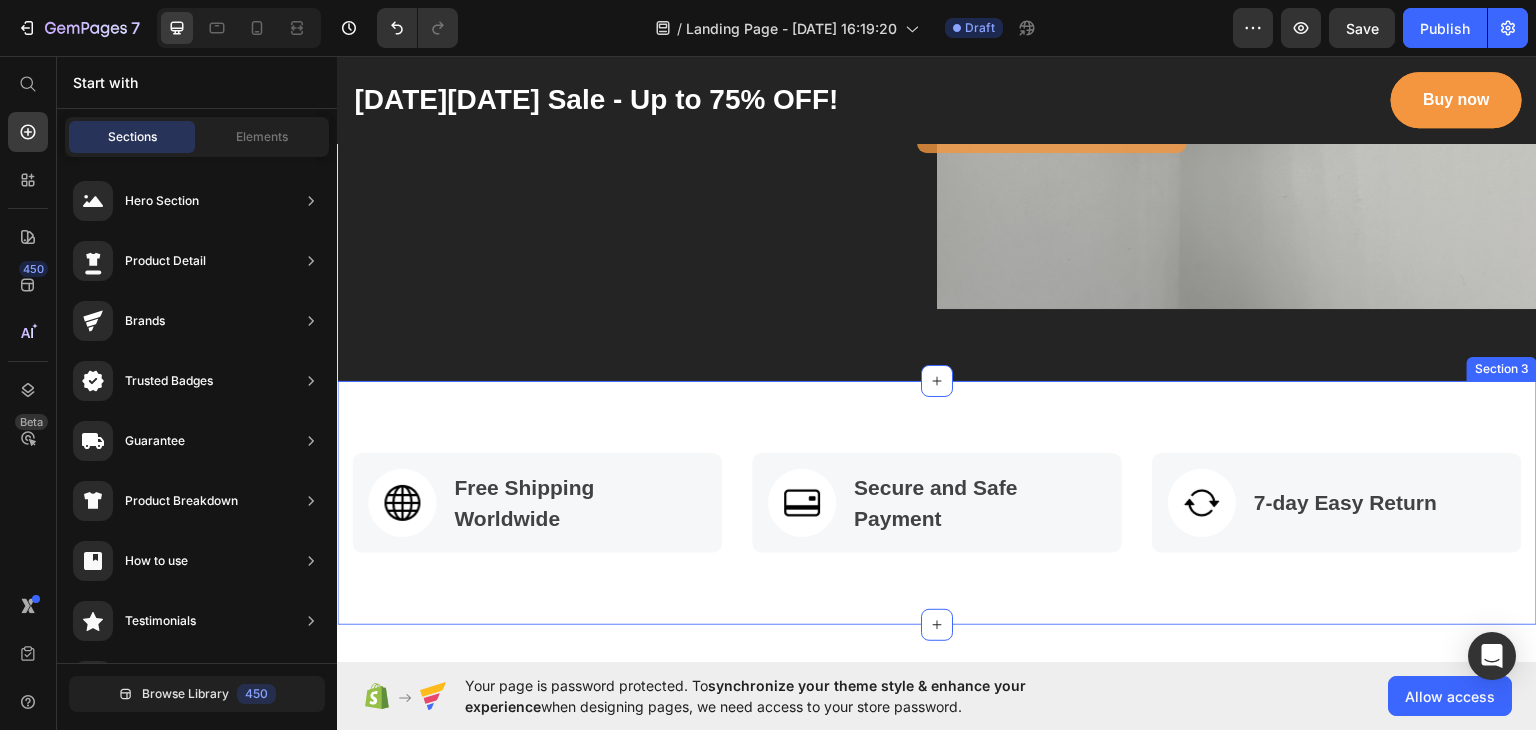 scroll, scrollTop: 0, scrollLeft: 0, axis: both 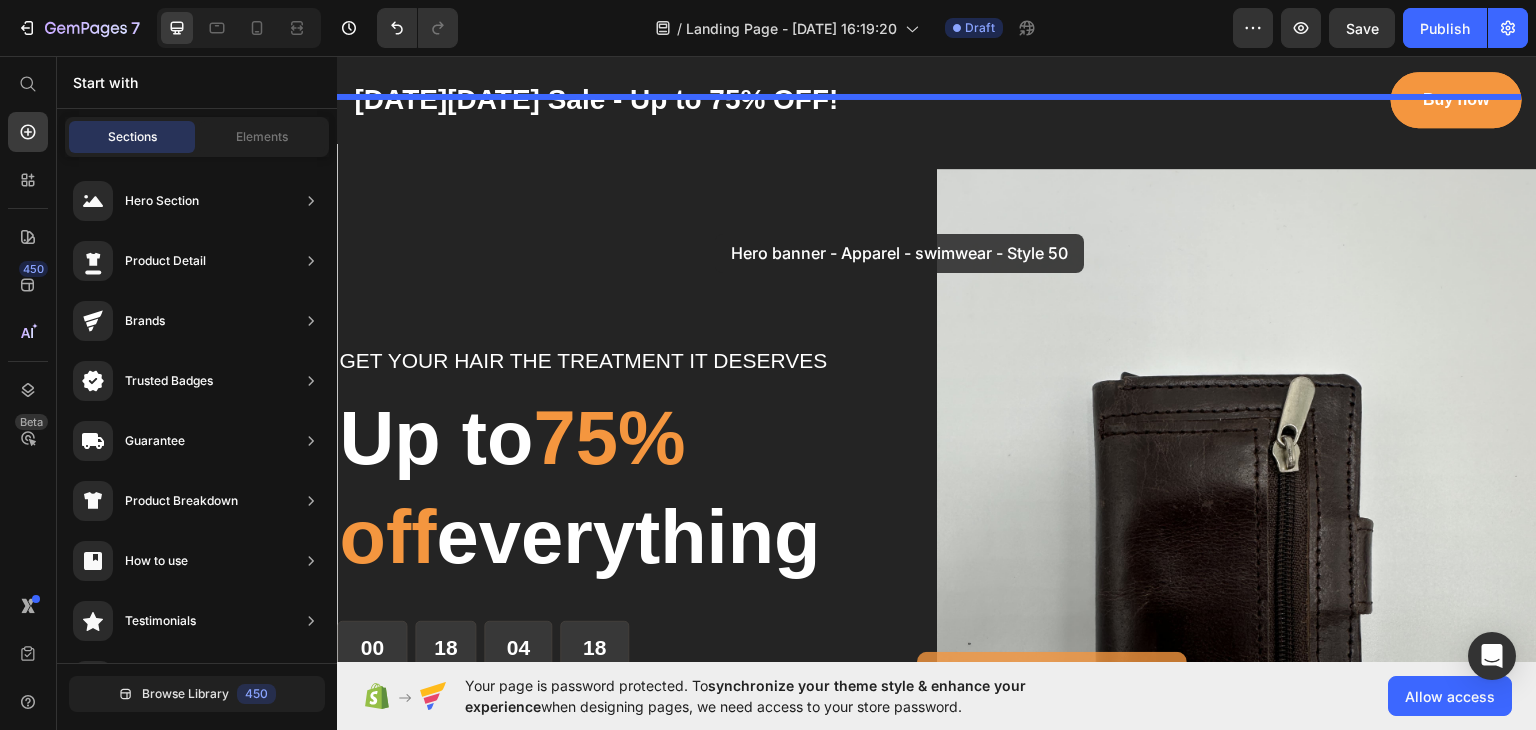 drag, startPoint x: 790, startPoint y: 291, endPoint x: 715, endPoint y: 233, distance: 94.81033 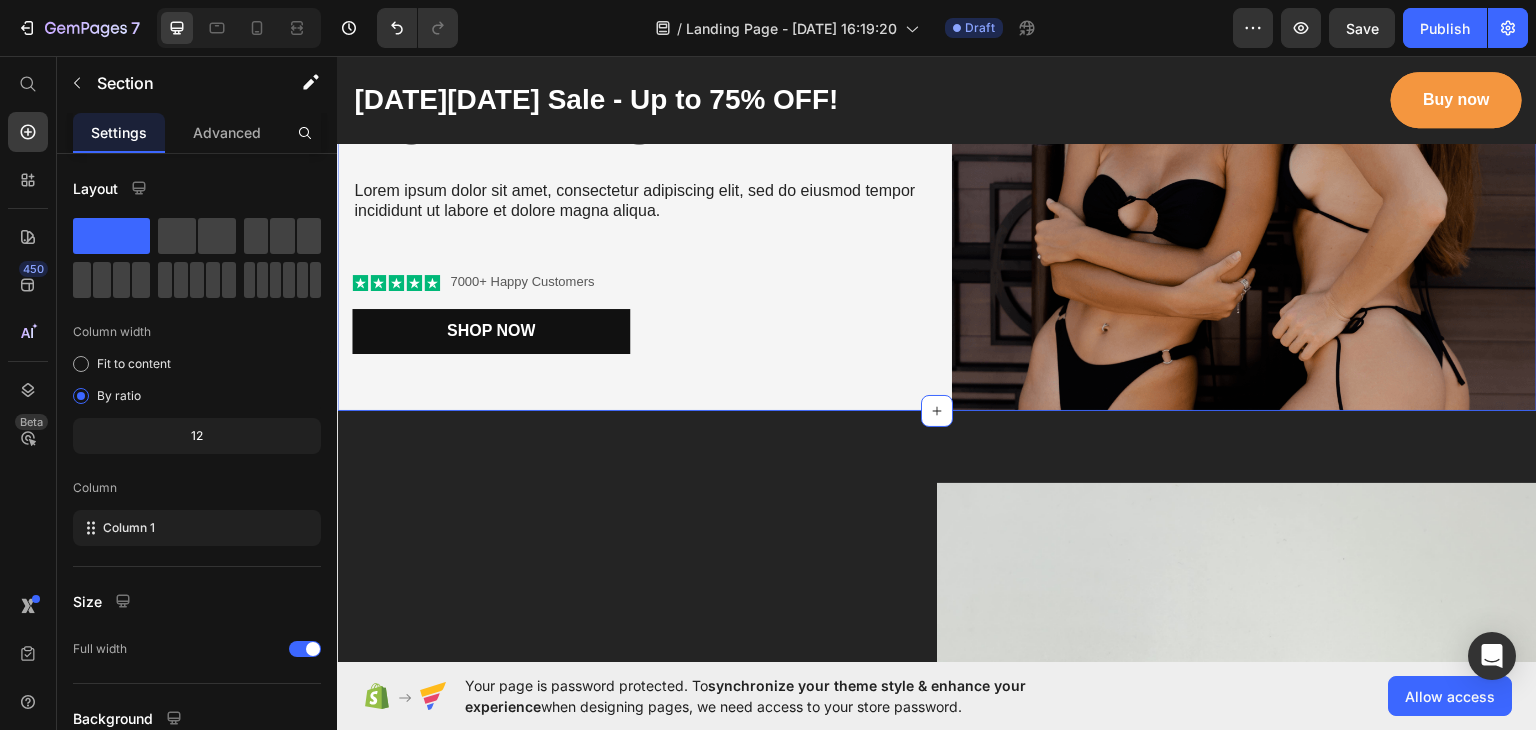scroll, scrollTop: 0, scrollLeft: 0, axis: both 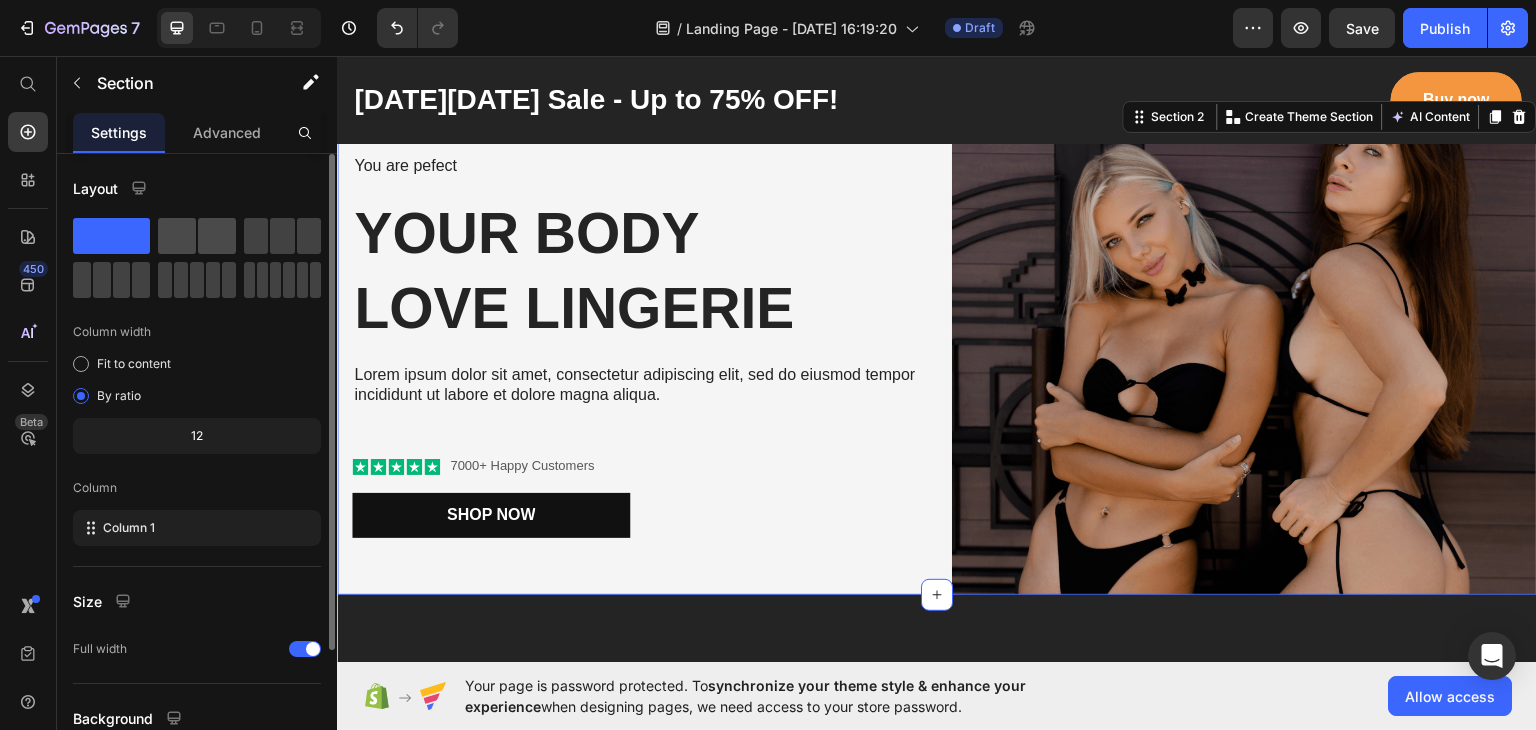 click 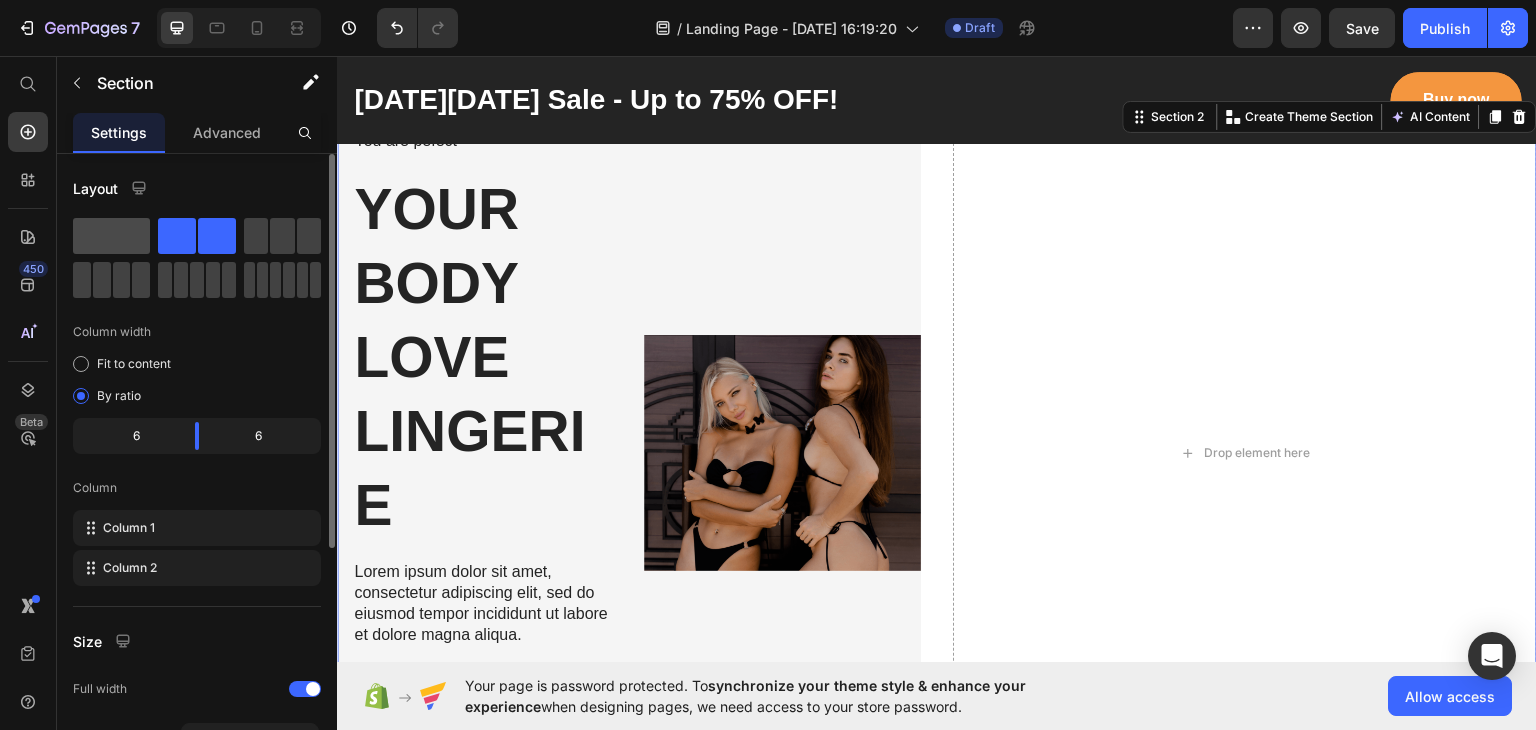 click 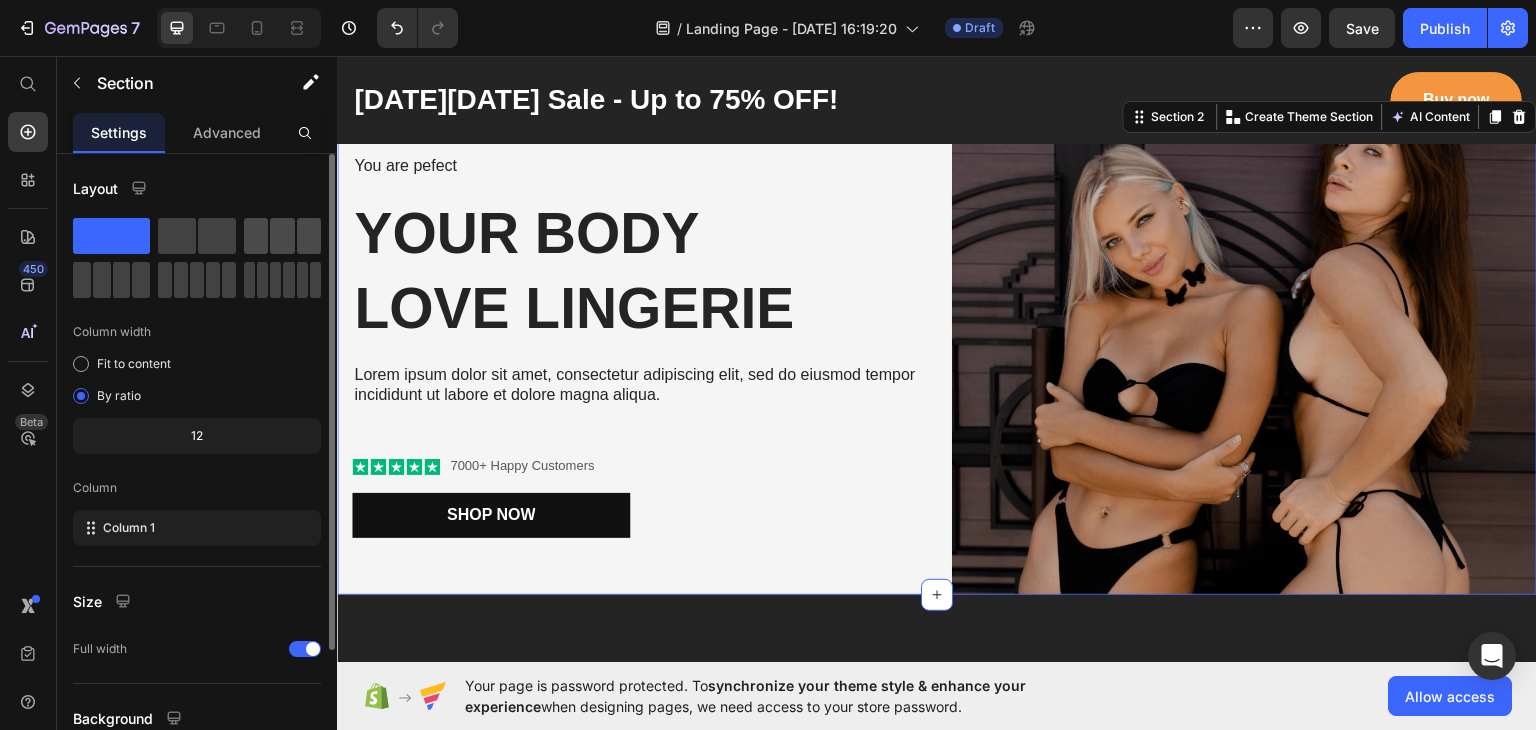 click 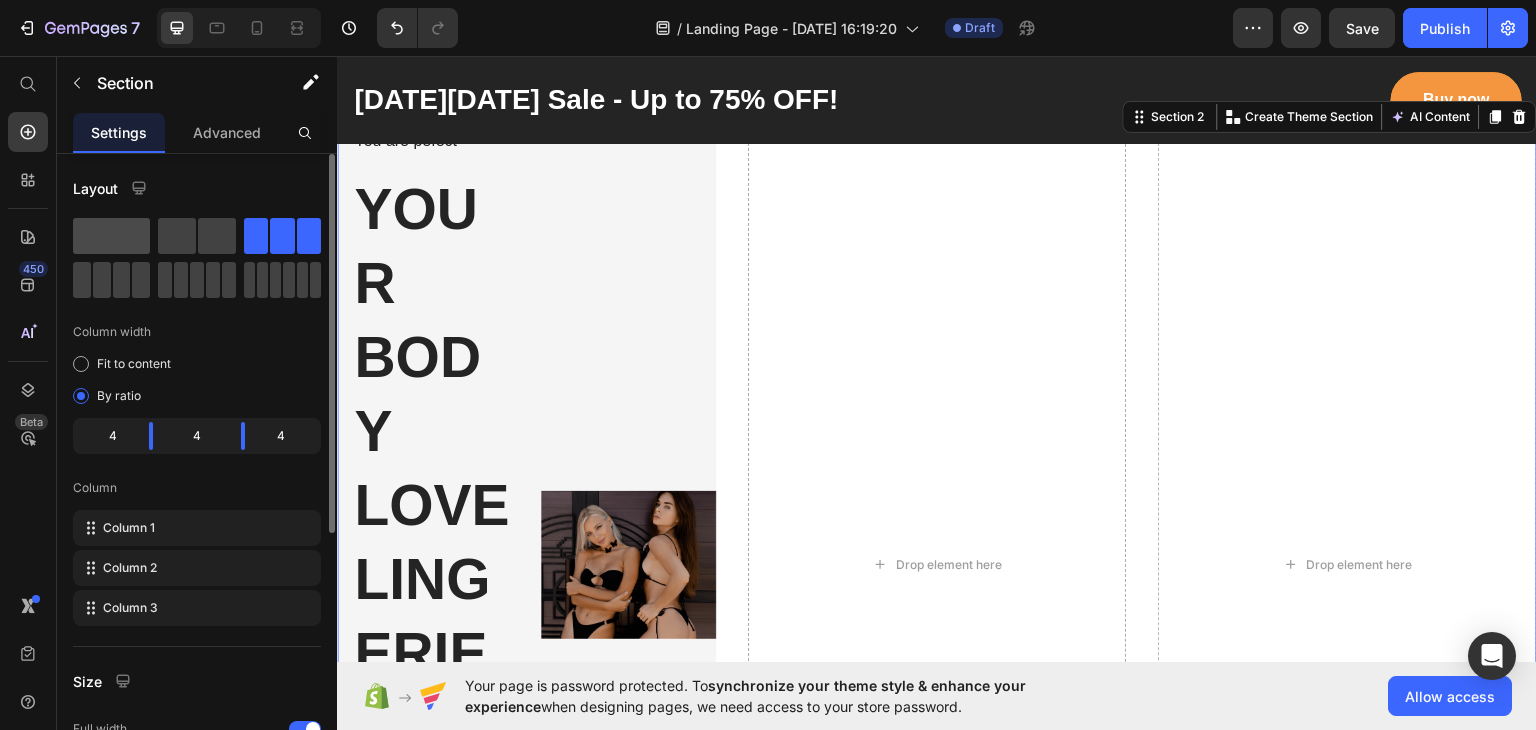 click 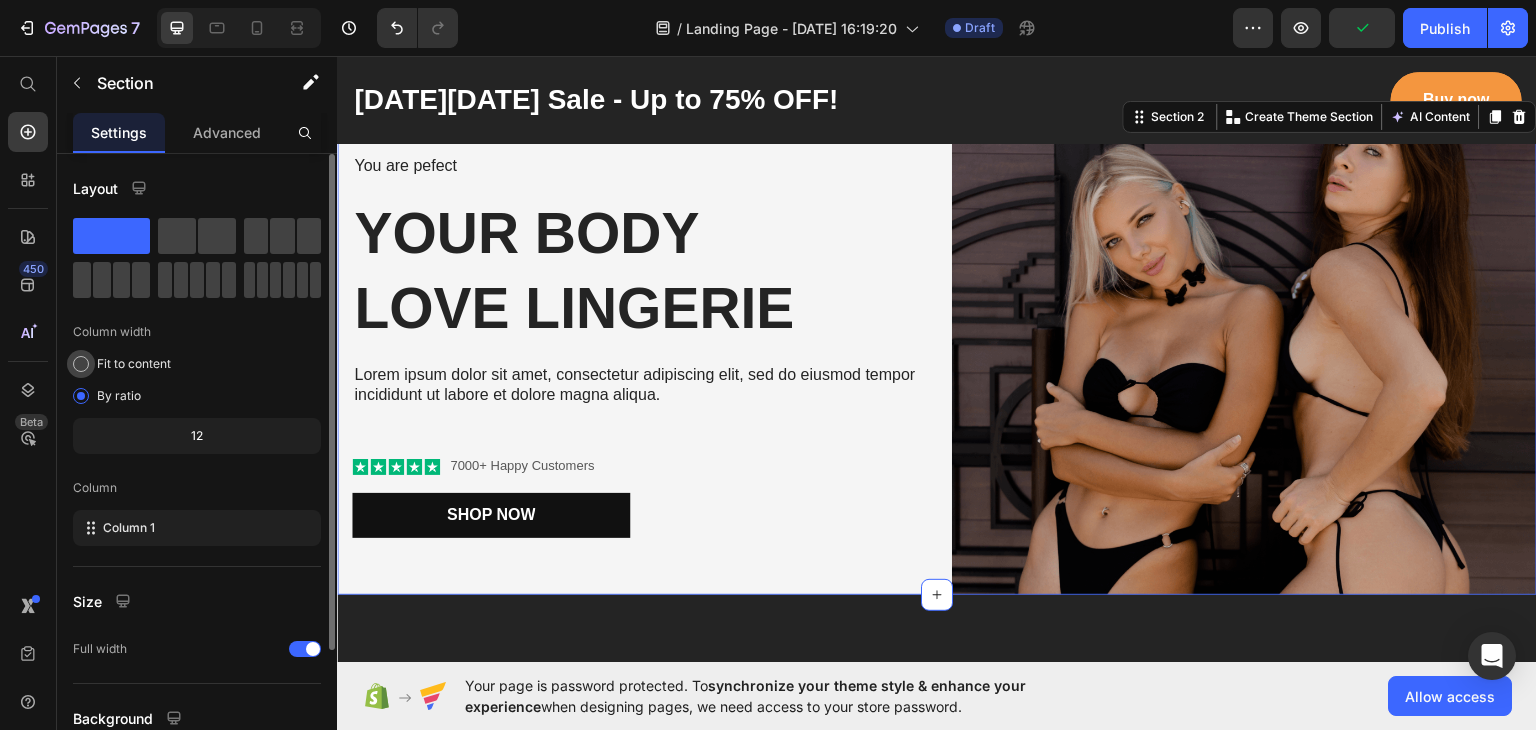 click on "Fit to content" at bounding box center [134, 364] 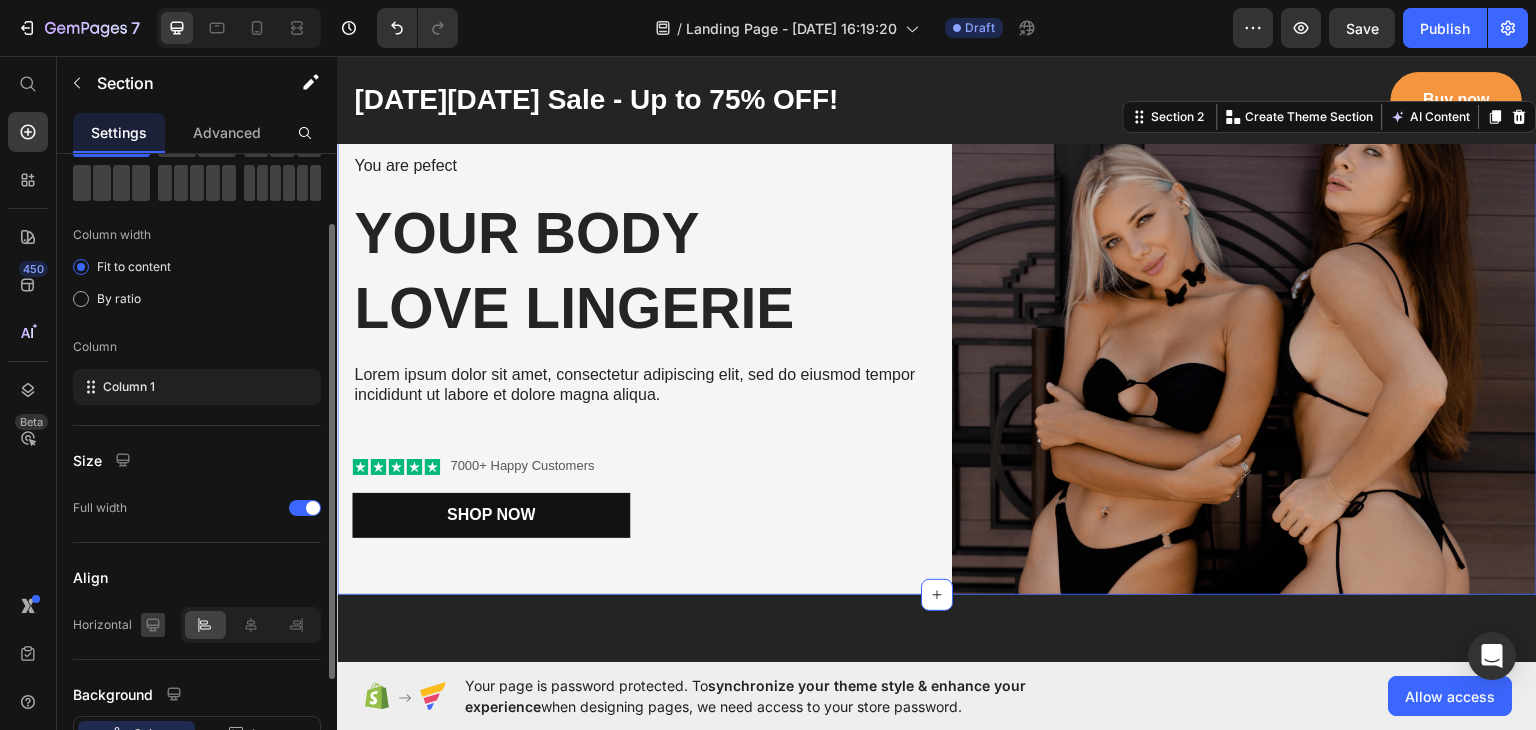 scroll, scrollTop: 246, scrollLeft: 0, axis: vertical 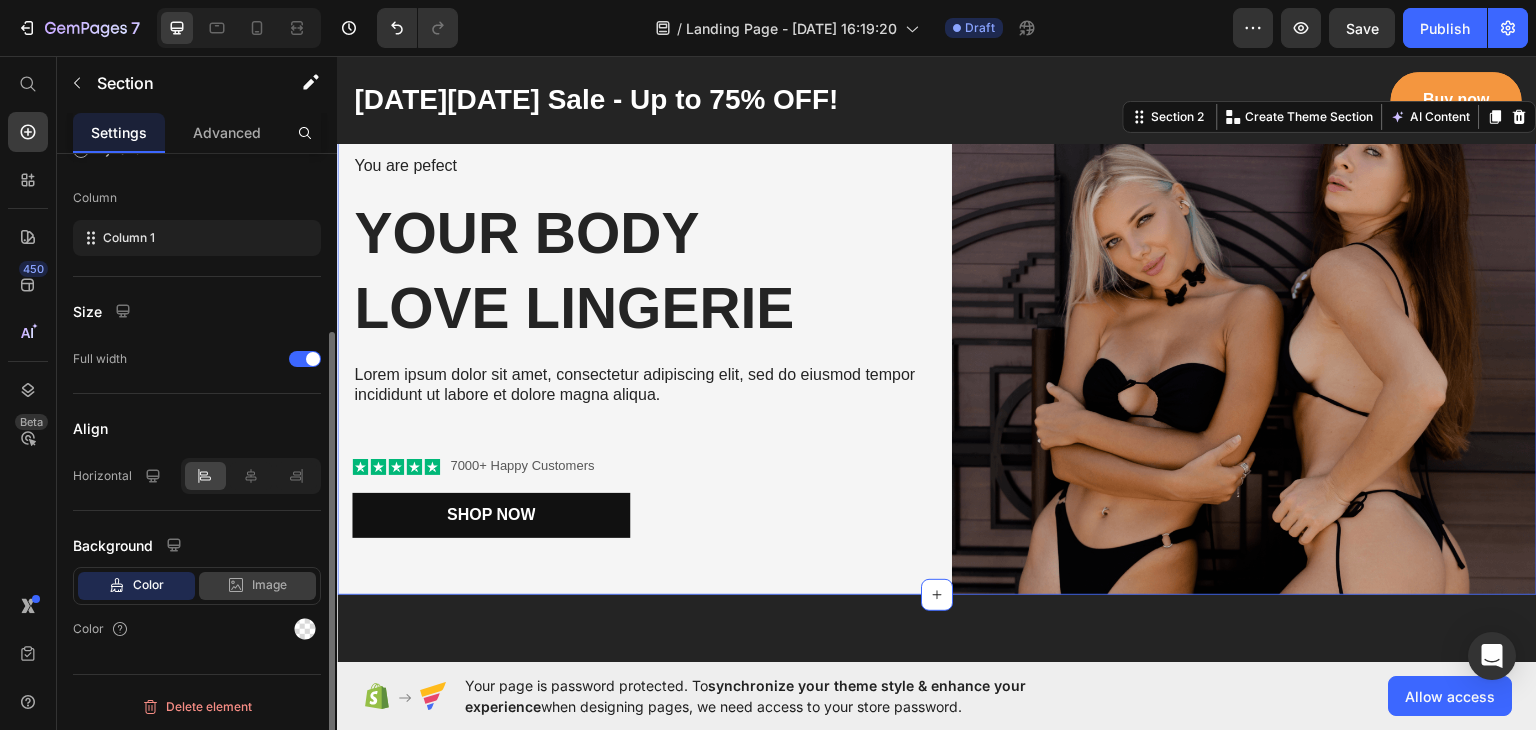 click on "Image" 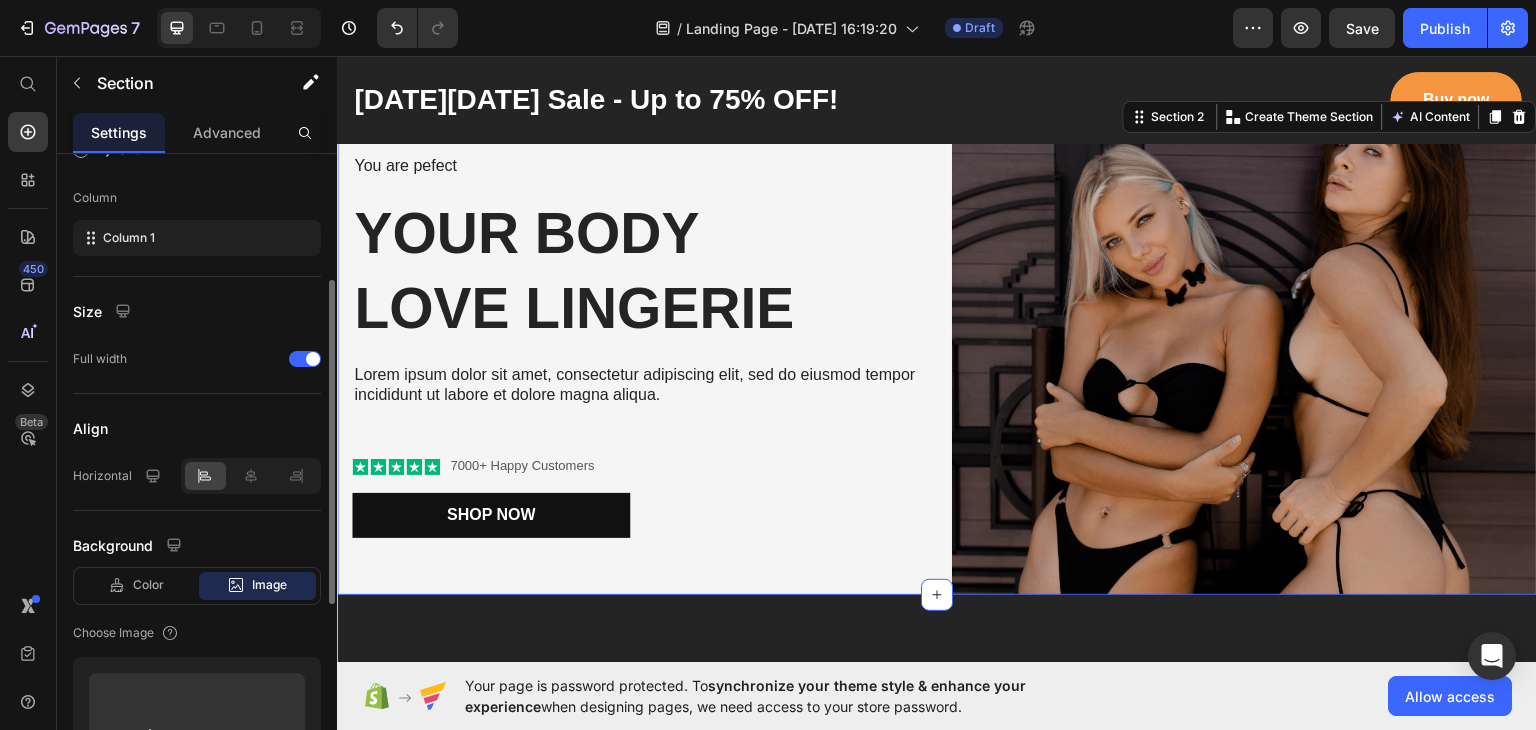 scroll, scrollTop: 456, scrollLeft: 0, axis: vertical 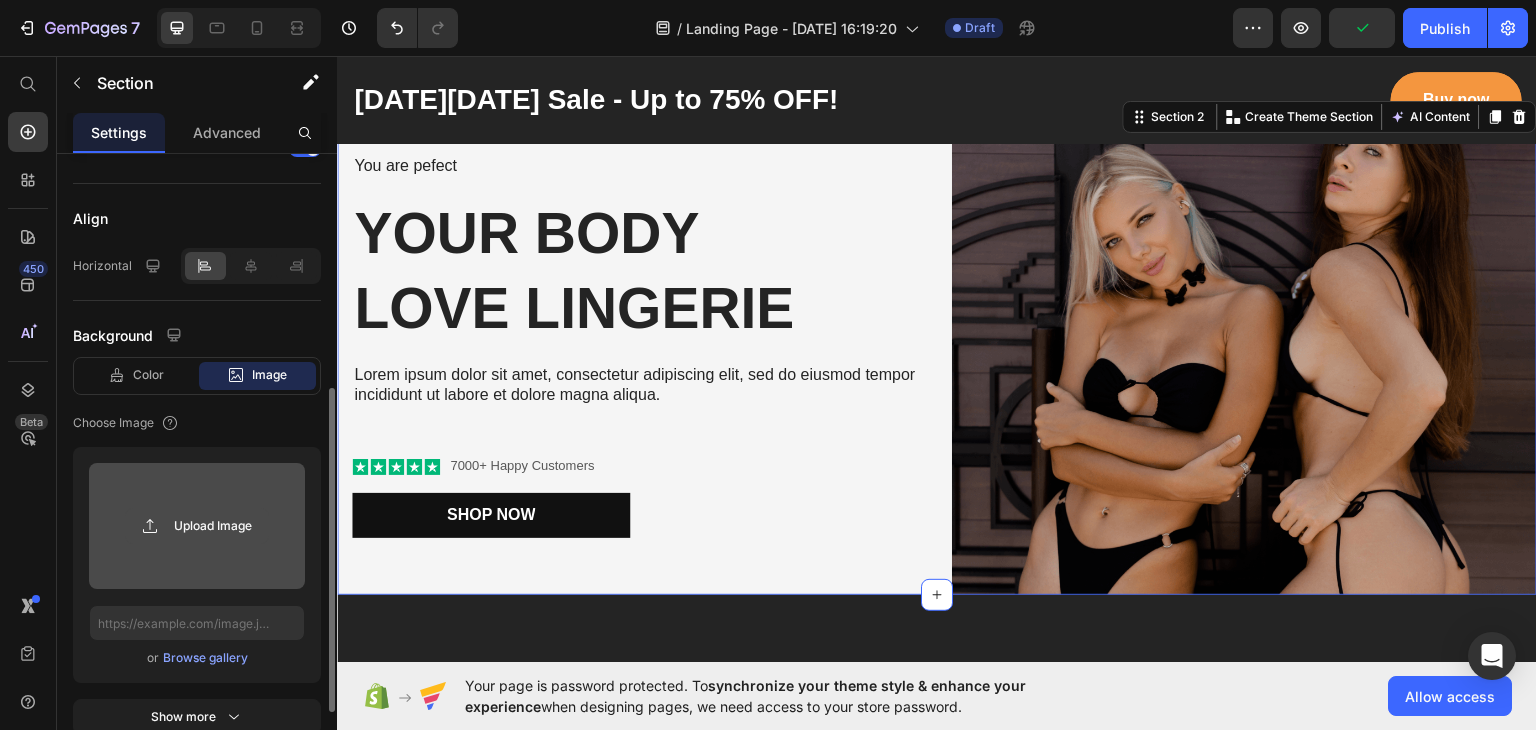 click 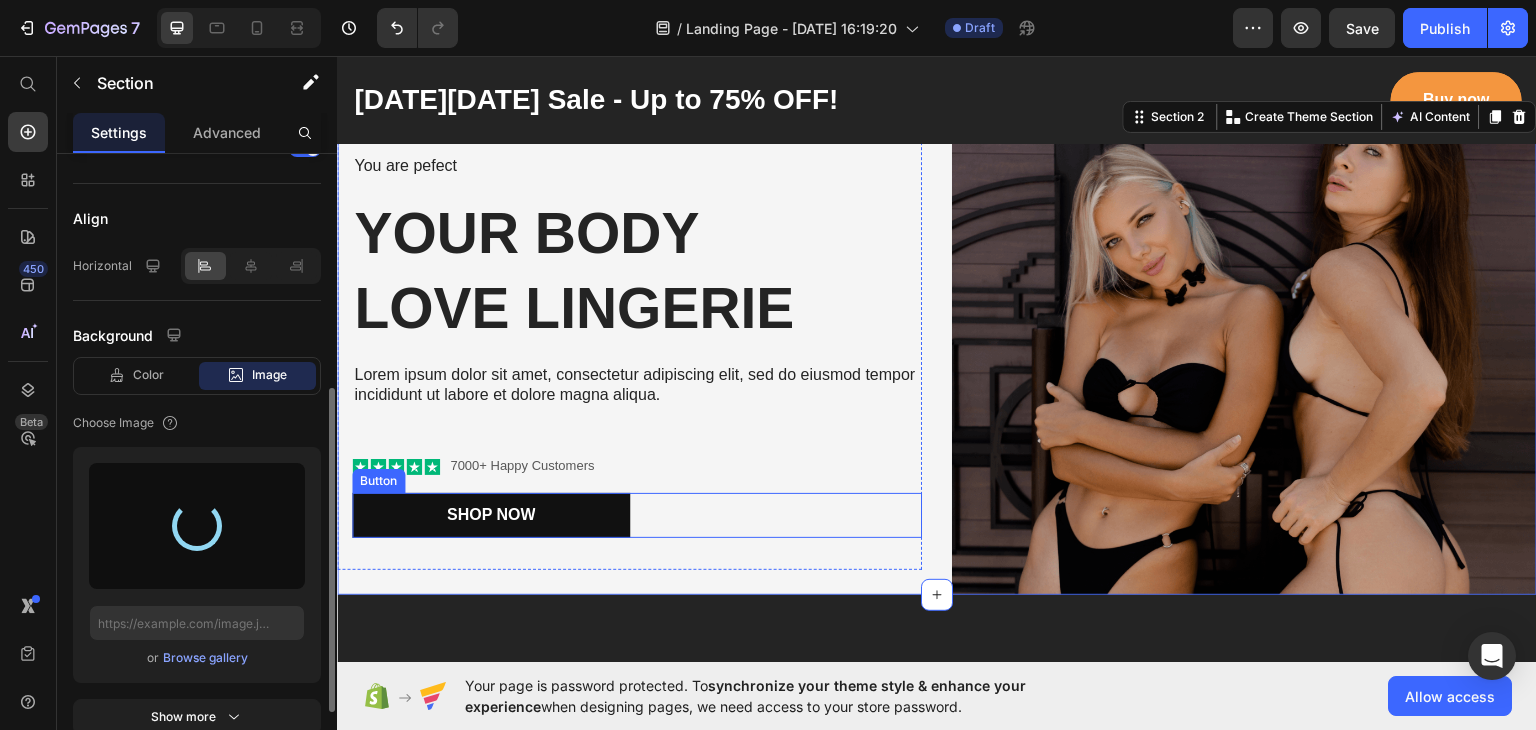type on "[URL][DOMAIN_NAME]" 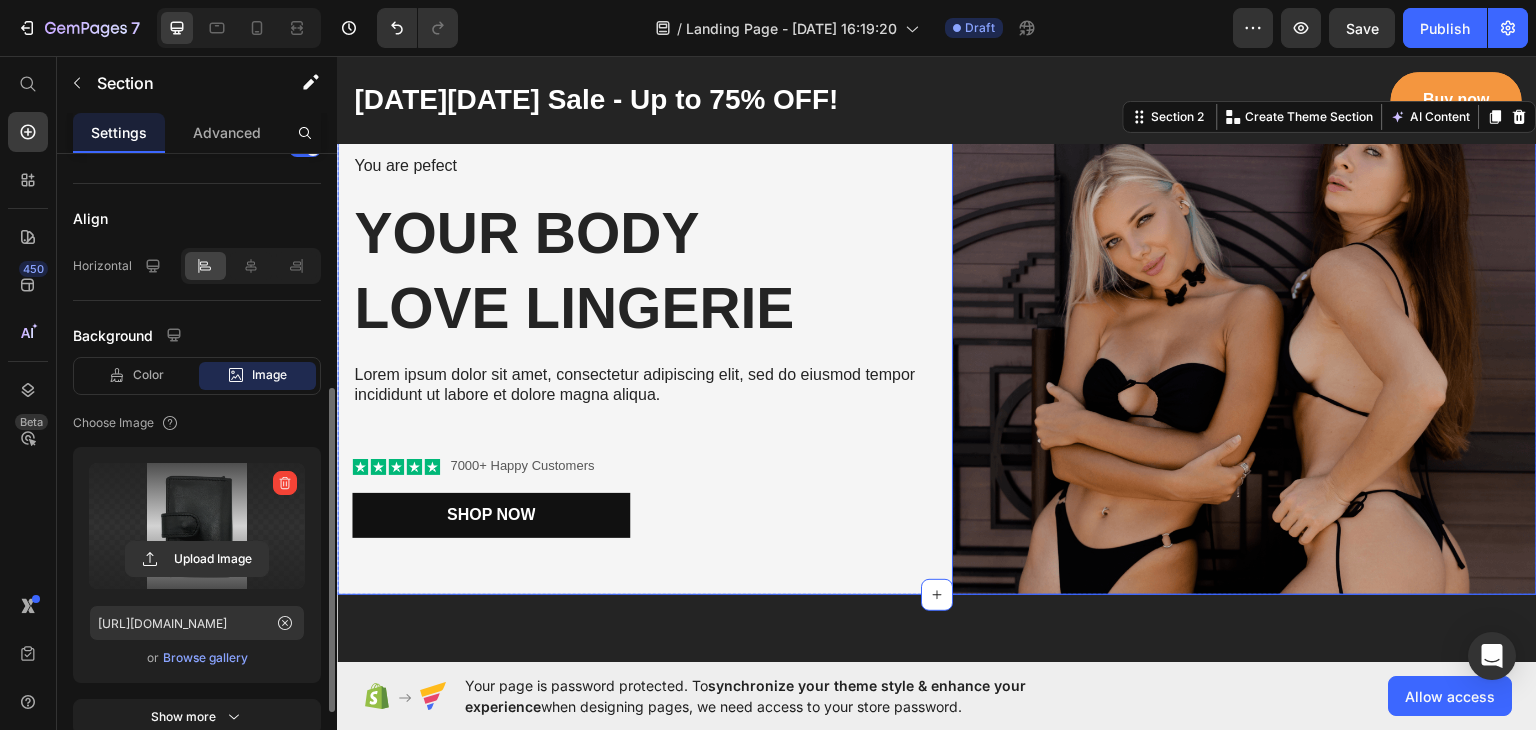 click at bounding box center [1244, 345] 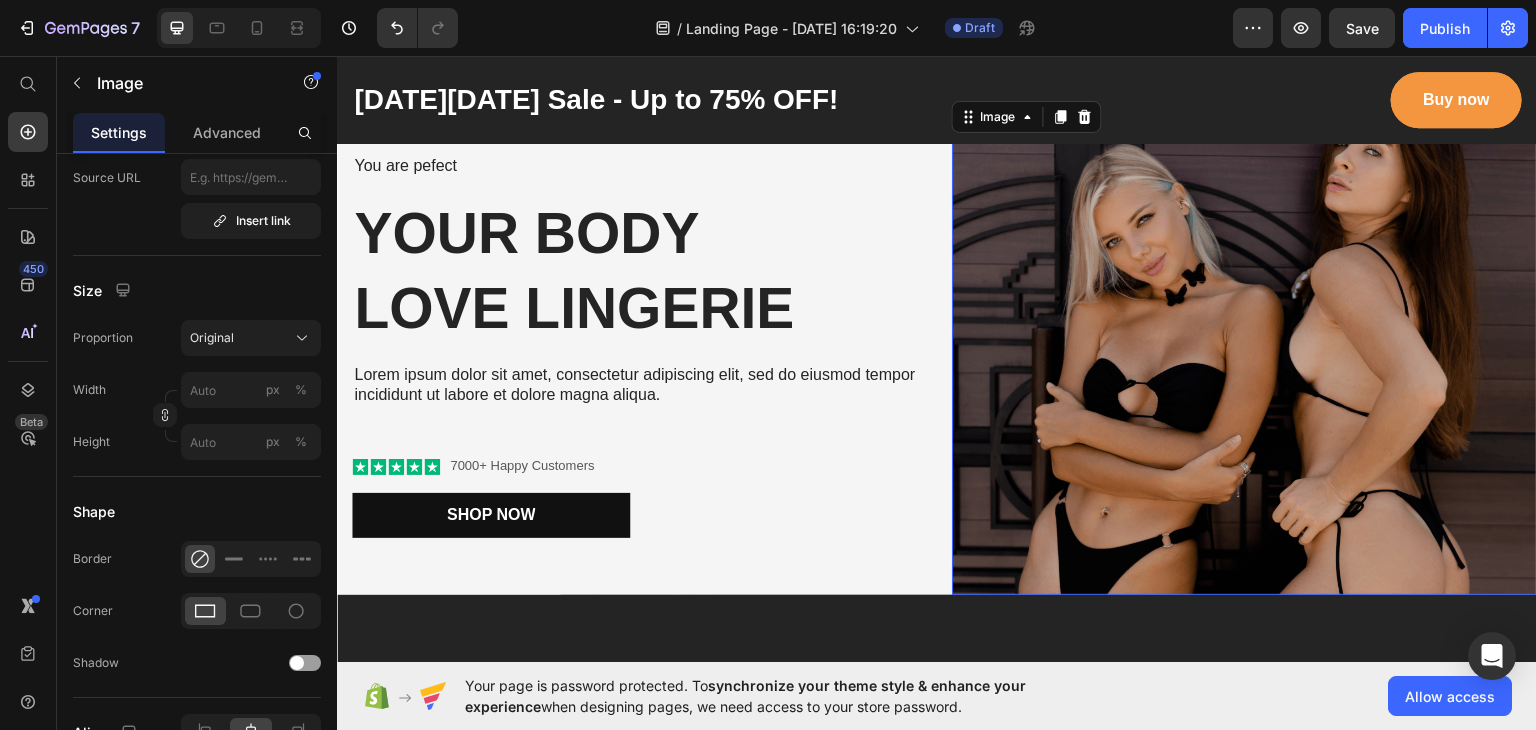 scroll, scrollTop: 0, scrollLeft: 0, axis: both 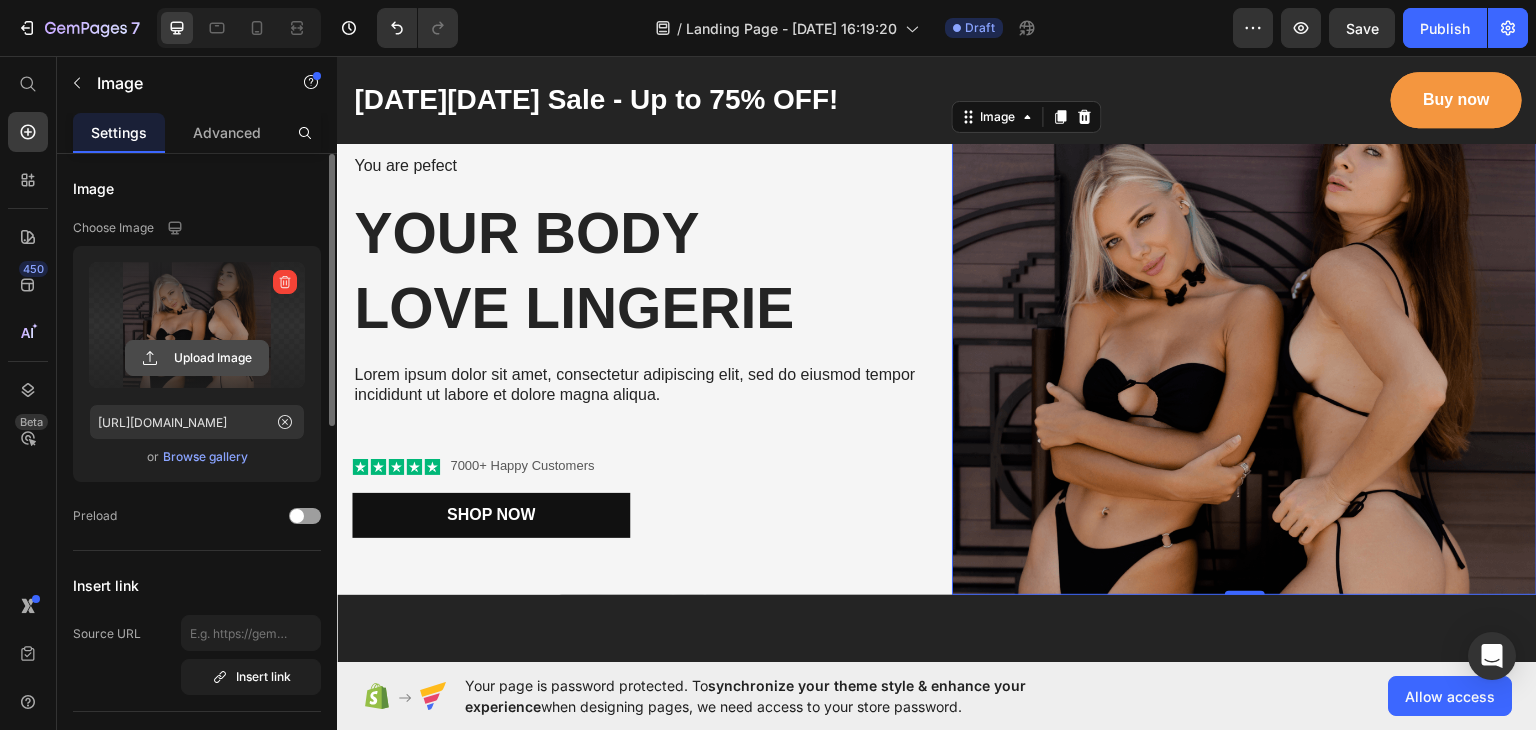 click 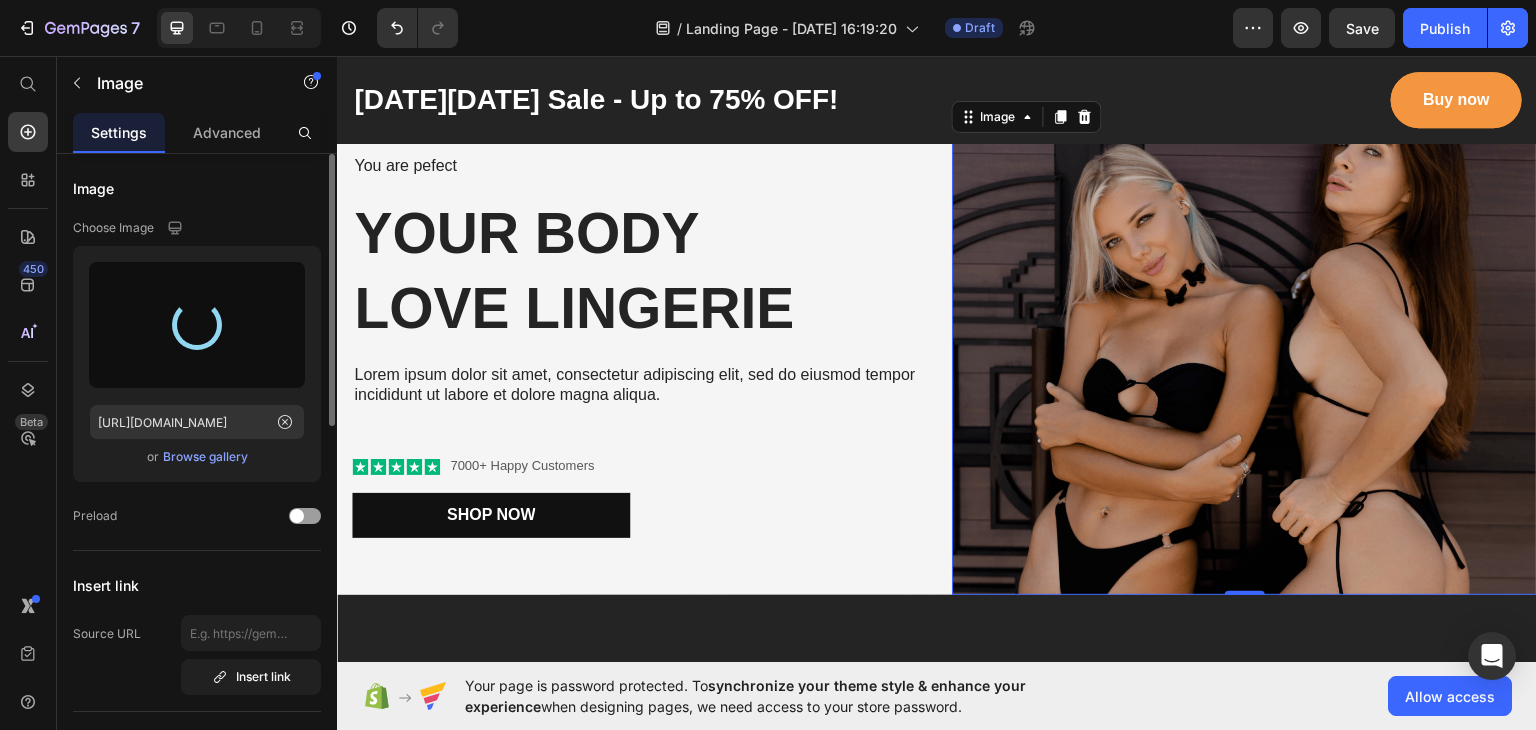 type on "[URL][DOMAIN_NAME]" 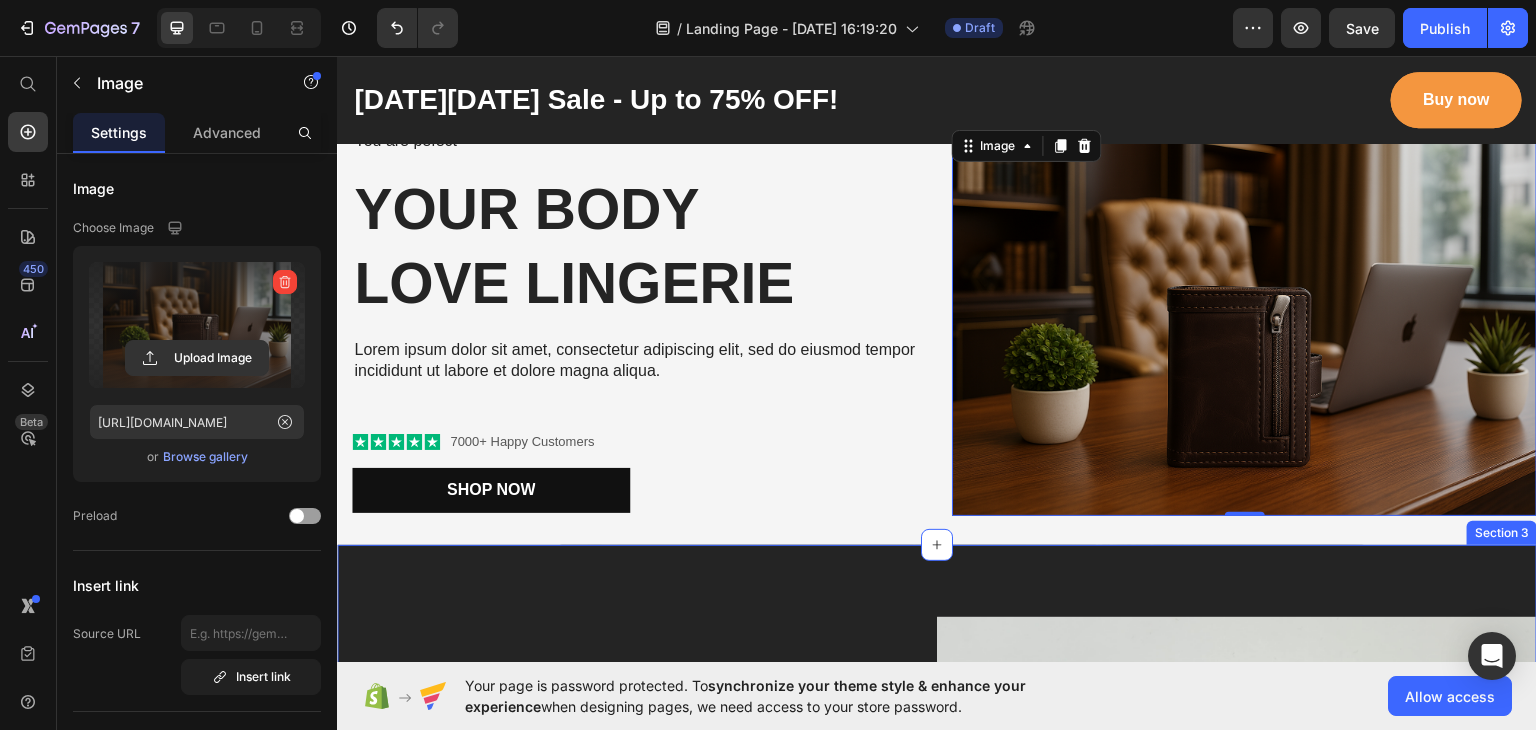 click on "GET YOUR HAIR THE TREATMENT IT DESERVES Text block Up to  75% off  everything Heading 00 Days 18 Hrs 02 Mins 33 Secs CountDown Timer Buy now or never Button Image 1268+ Heading Image Row Satisfied customers with our products Text block Row Row Row Section 3" at bounding box center [937, 1016] 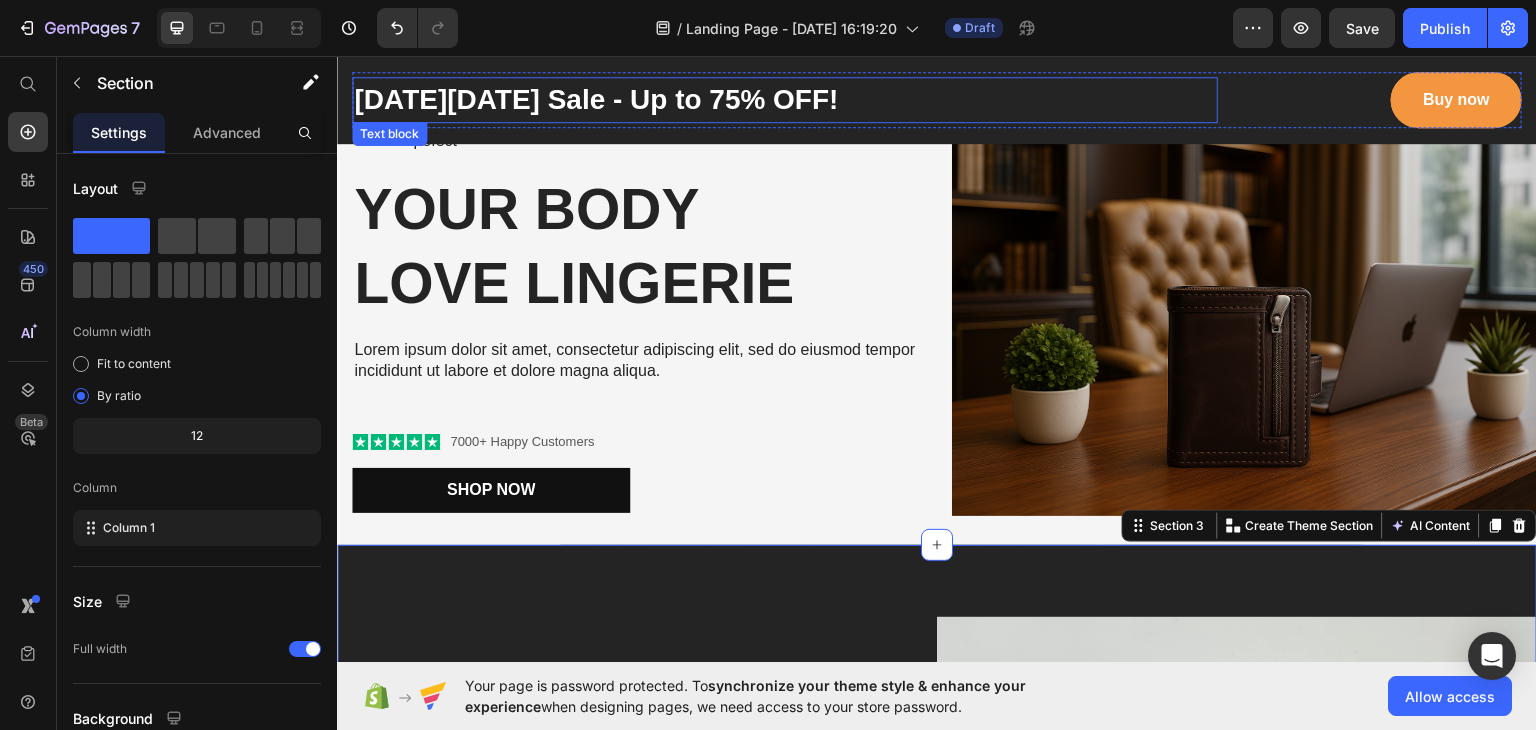 click on "[DATE][DATE] Sale - Up to 75% OFF!" at bounding box center [785, 99] 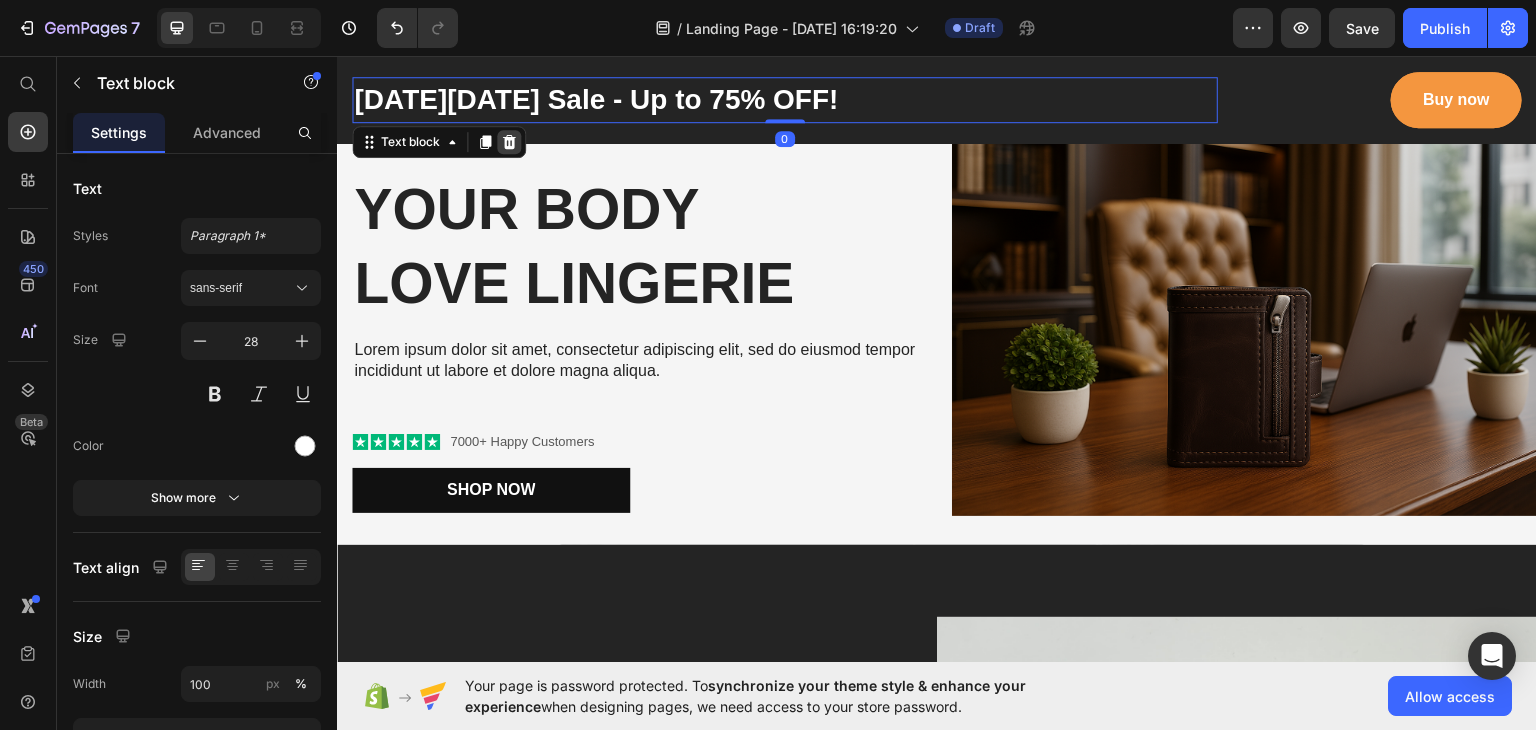 click 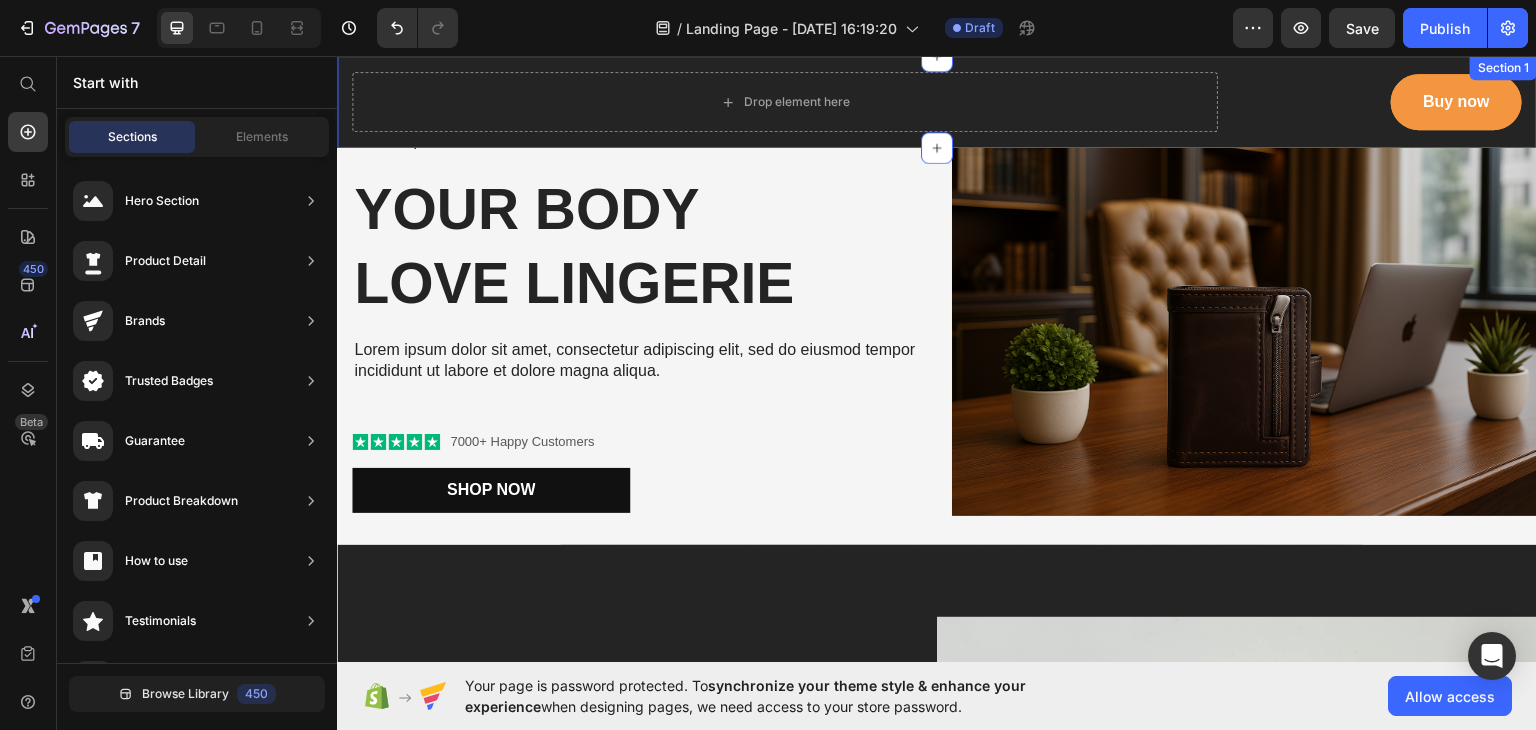 click at bounding box center (1244, 320) 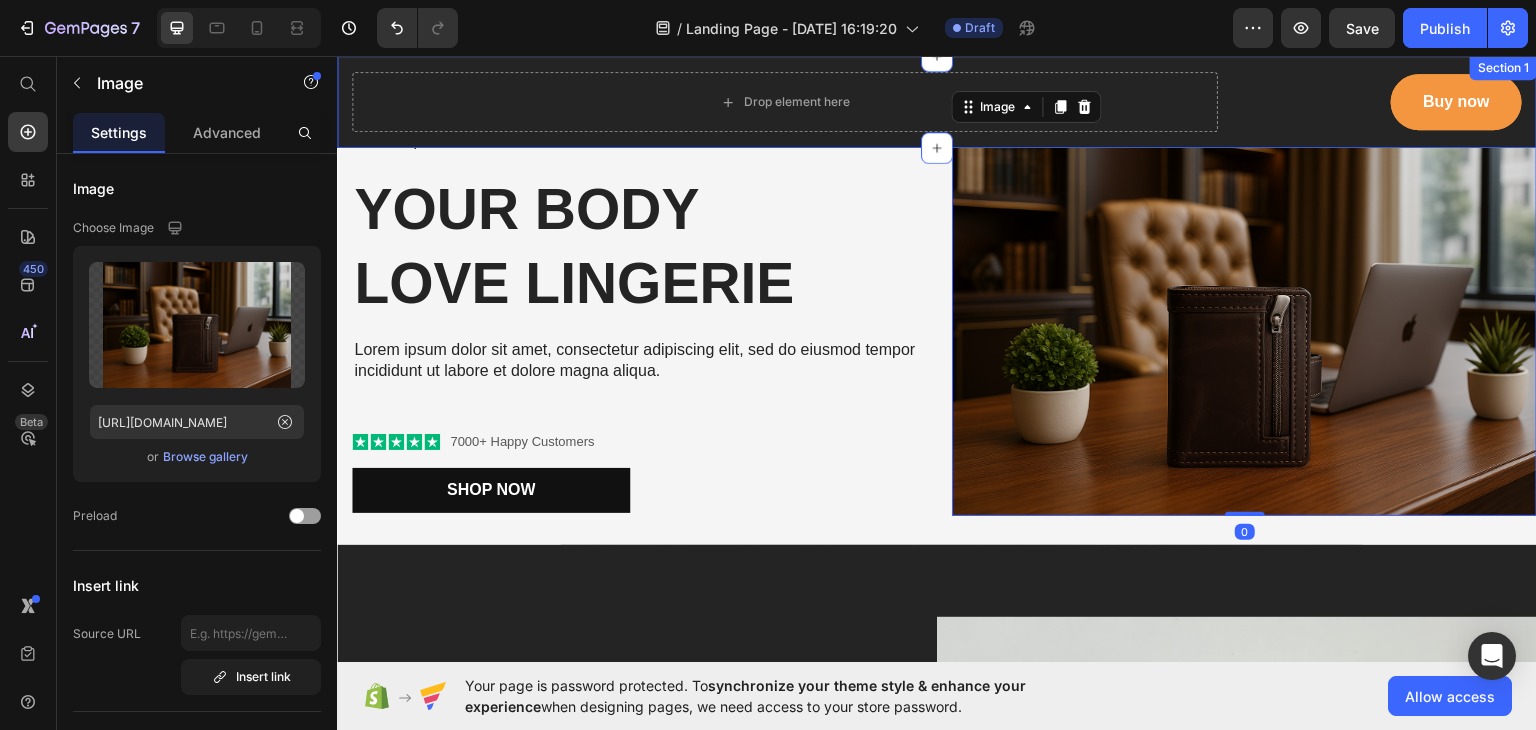 click on "Drop element here Buy now Button Row Section 1" at bounding box center [937, 101] 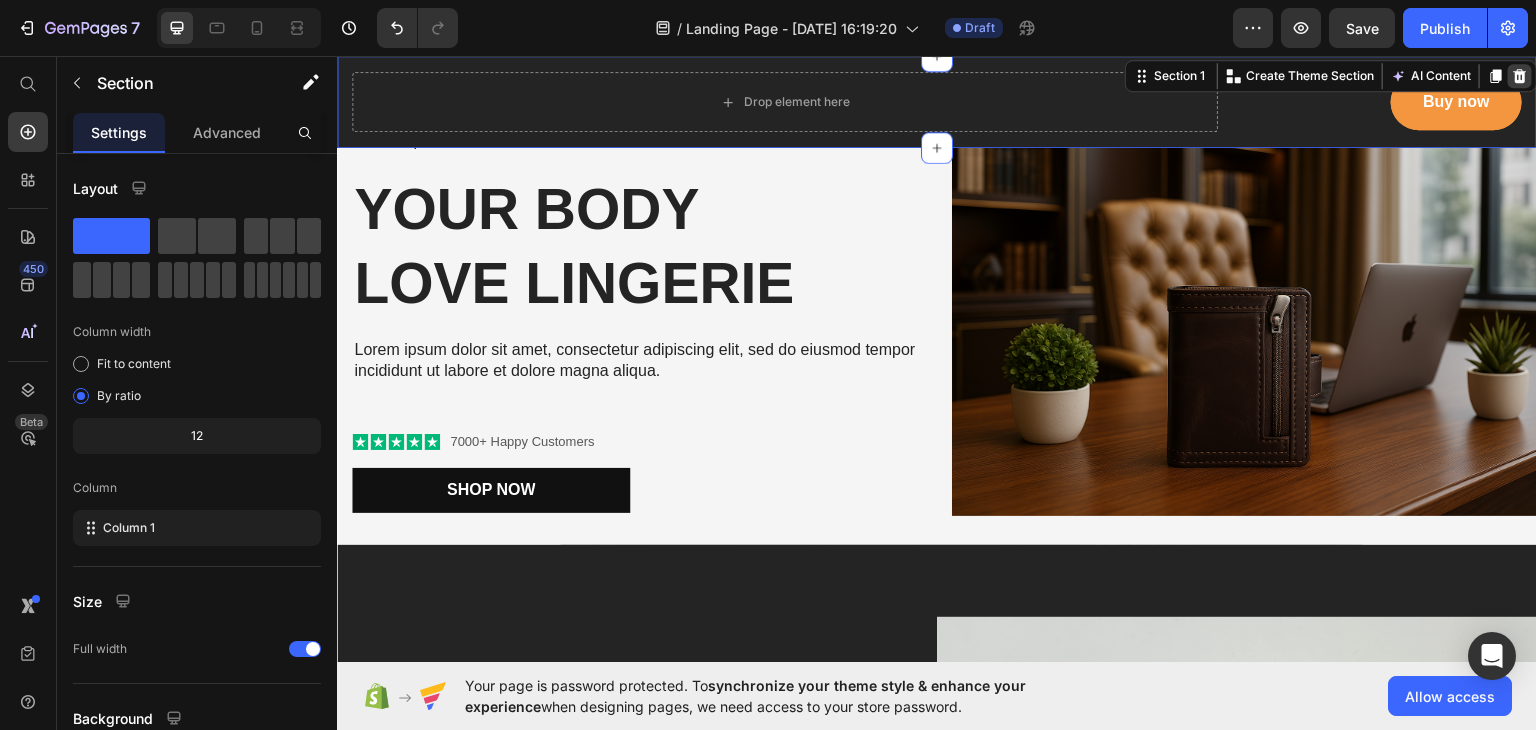 click 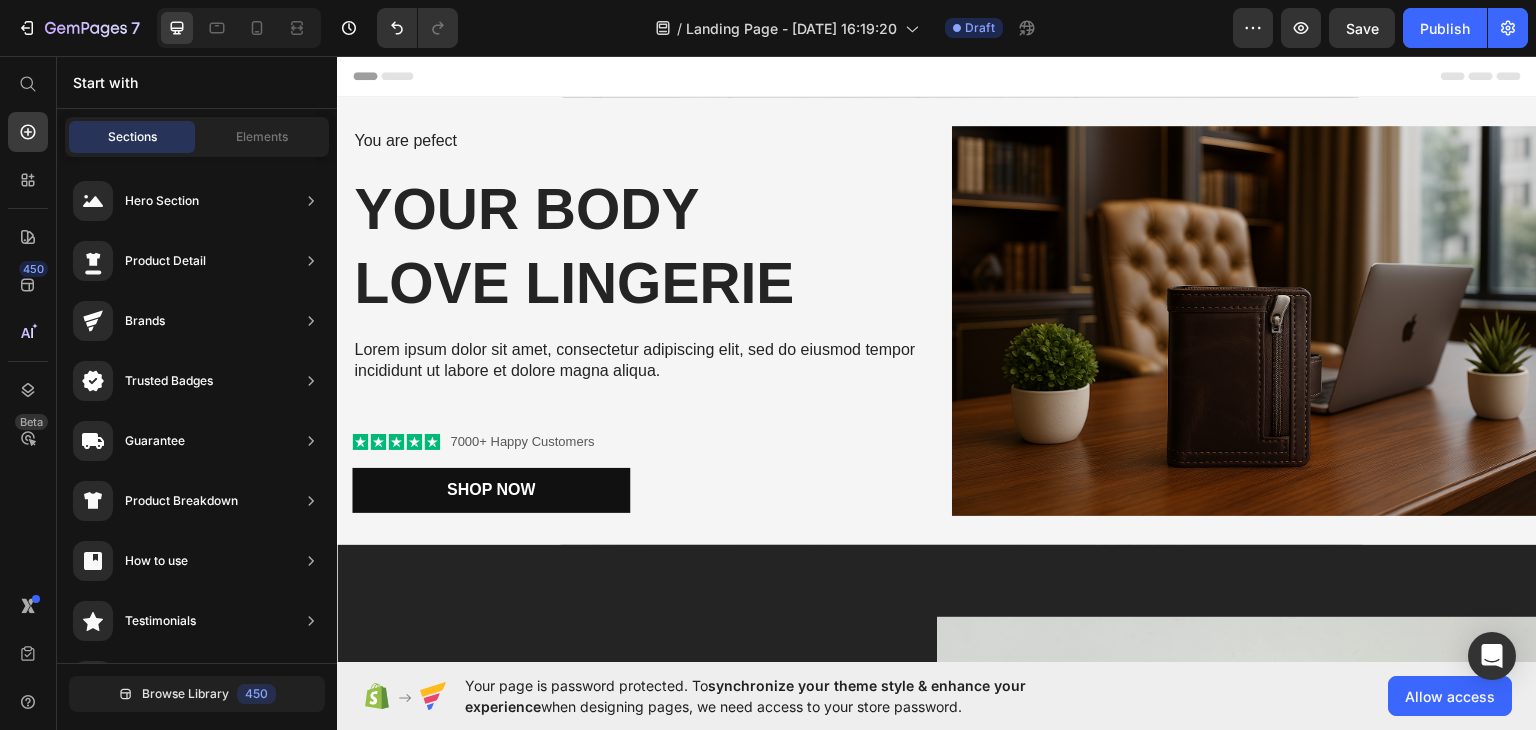 click on "Header" at bounding box center (383, 75) 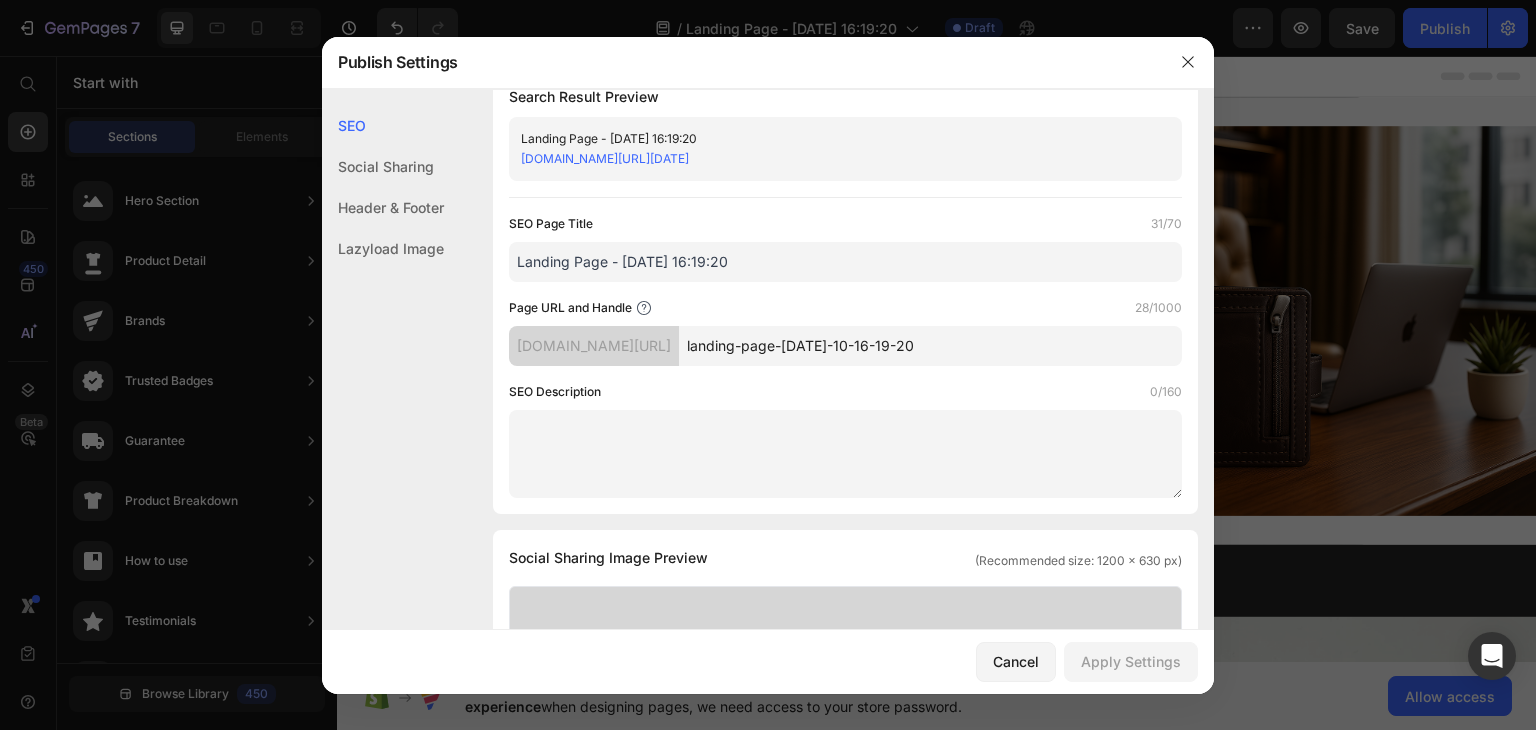scroll, scrollTop: 0, scrollLeft: 0, axis: both 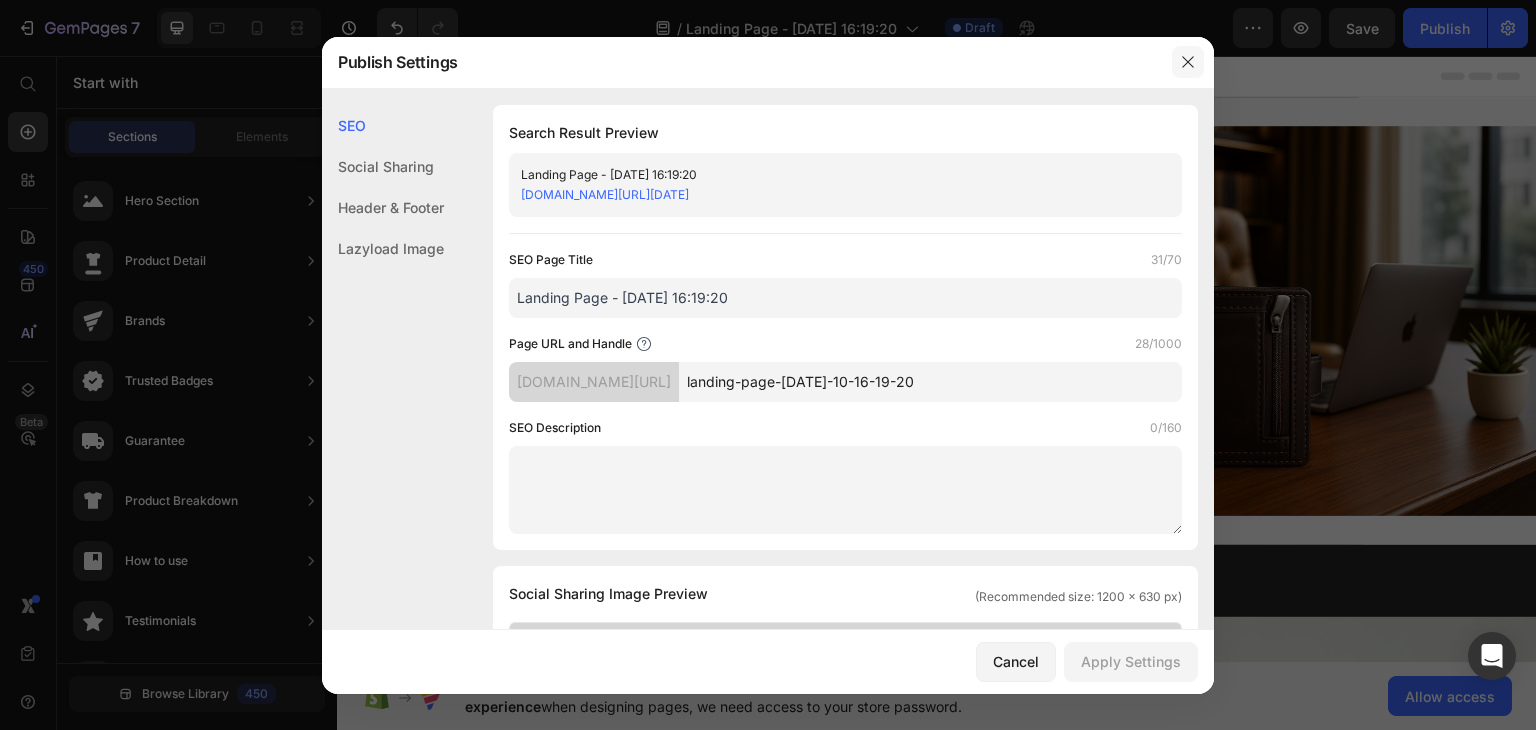 click 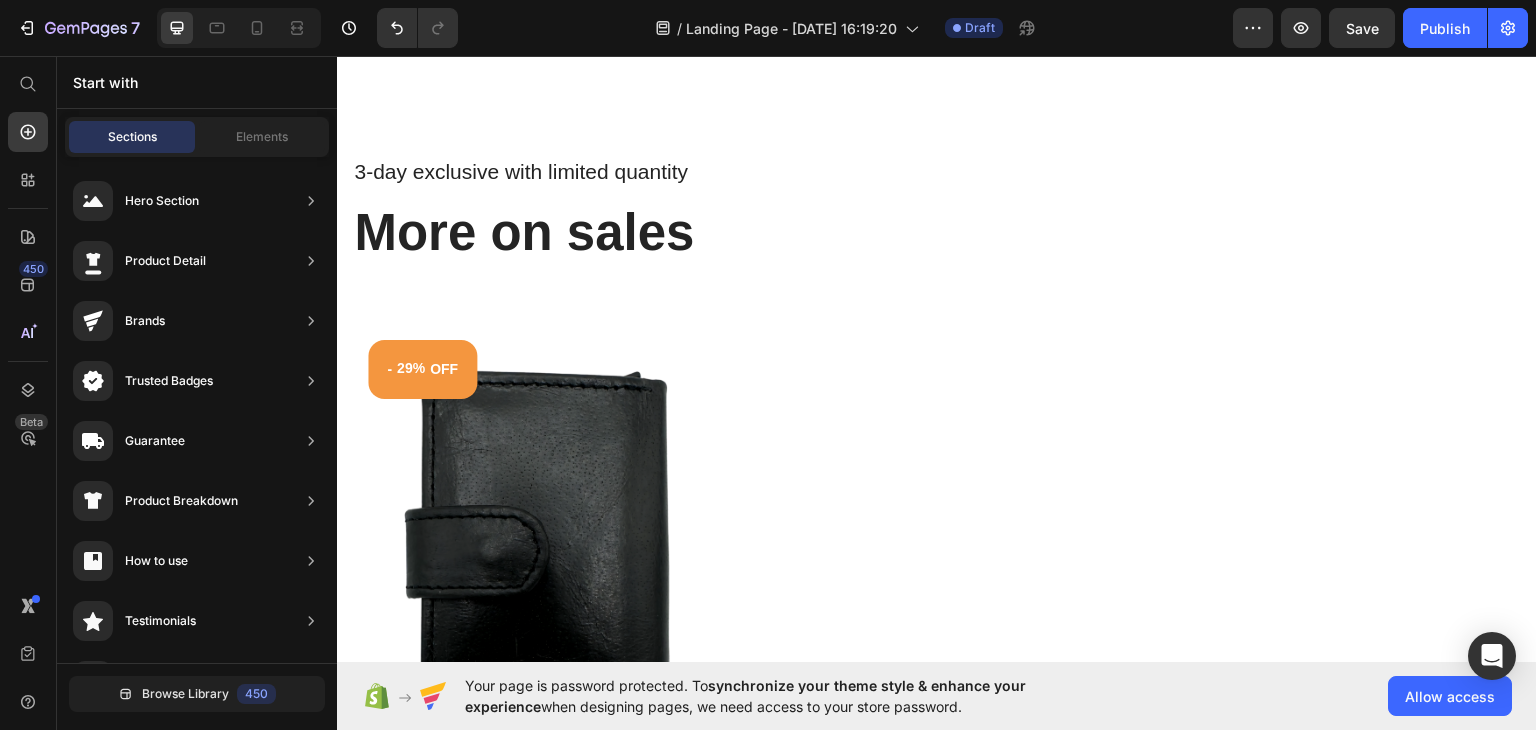 scroll, scrollTop: 2902, scrollLeft: 0, axis: vertical 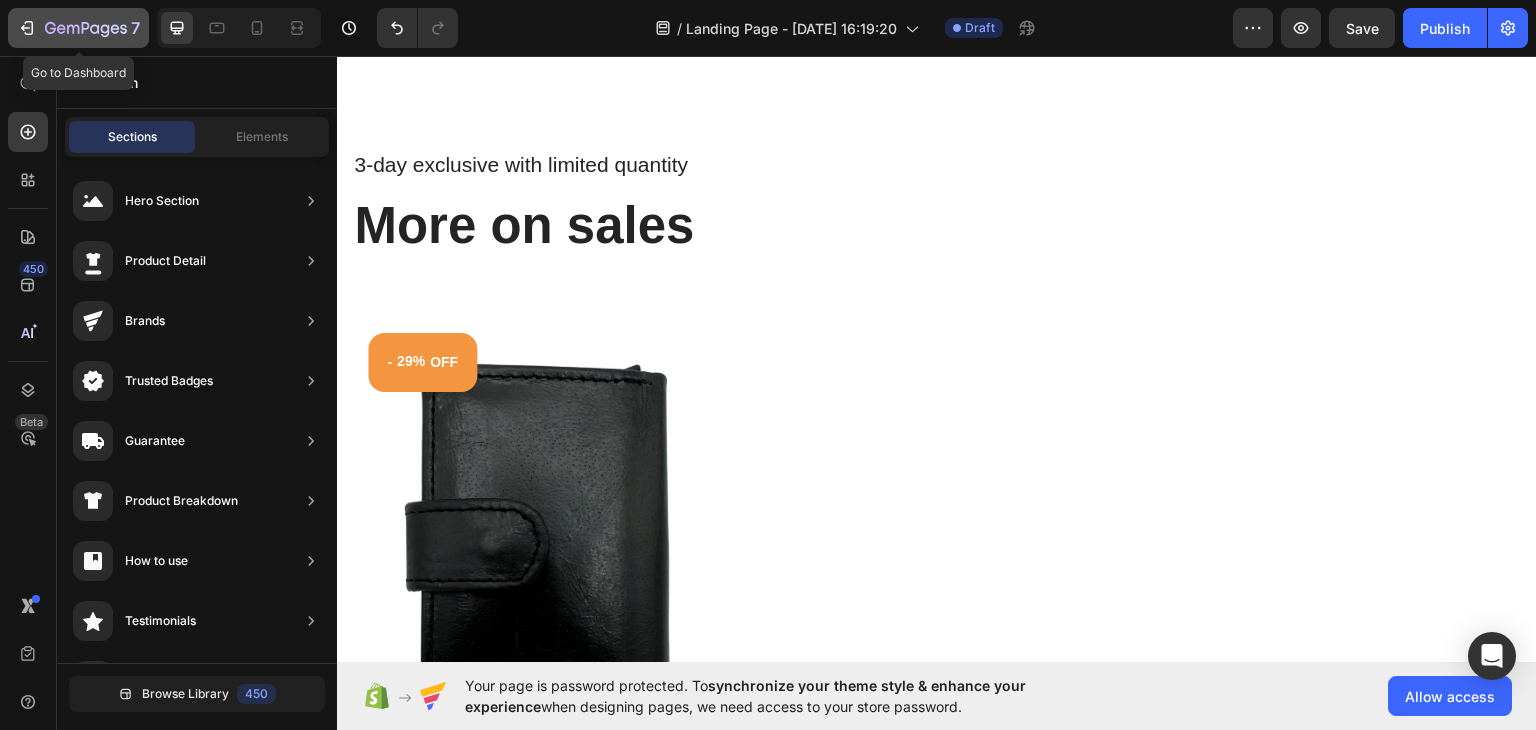click 